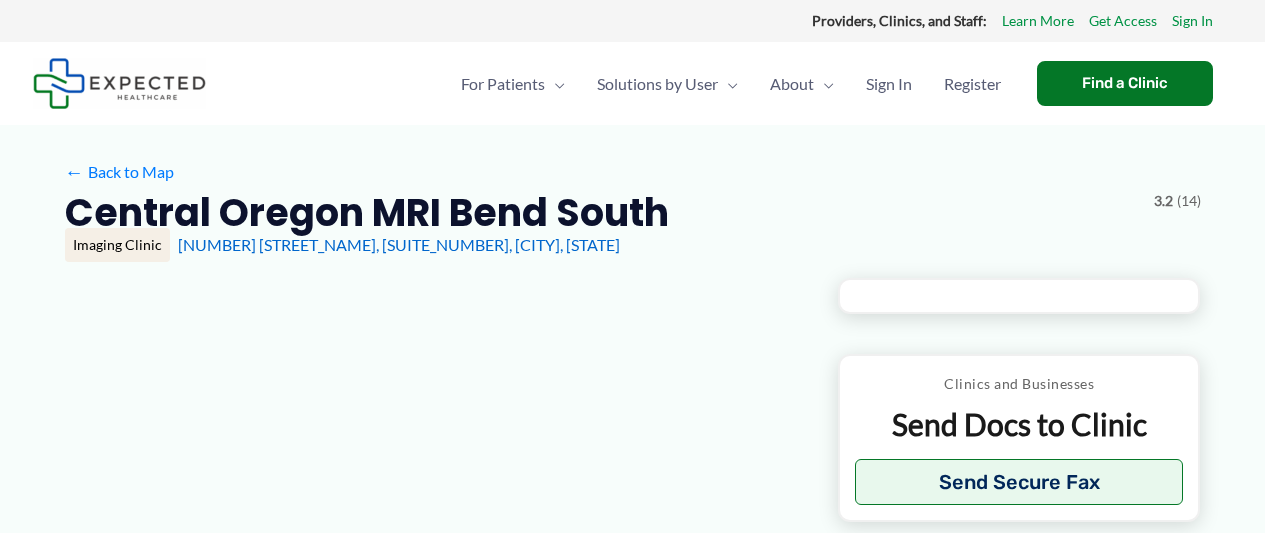 scroll, scrollTop: 0, scrollLeft: 0, axis: both 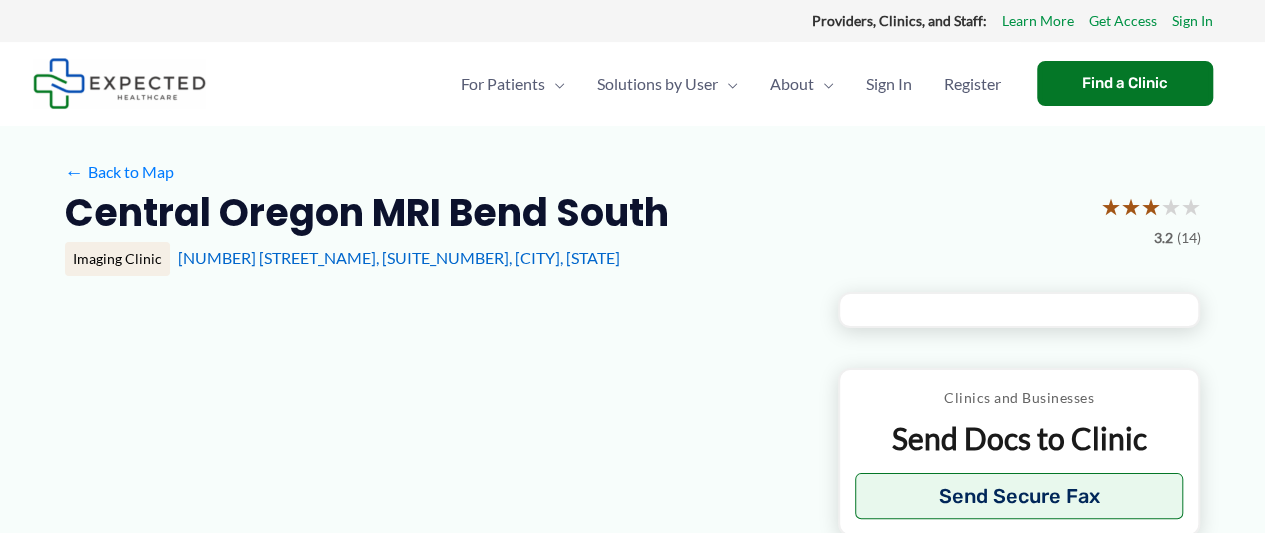 type on "**********" 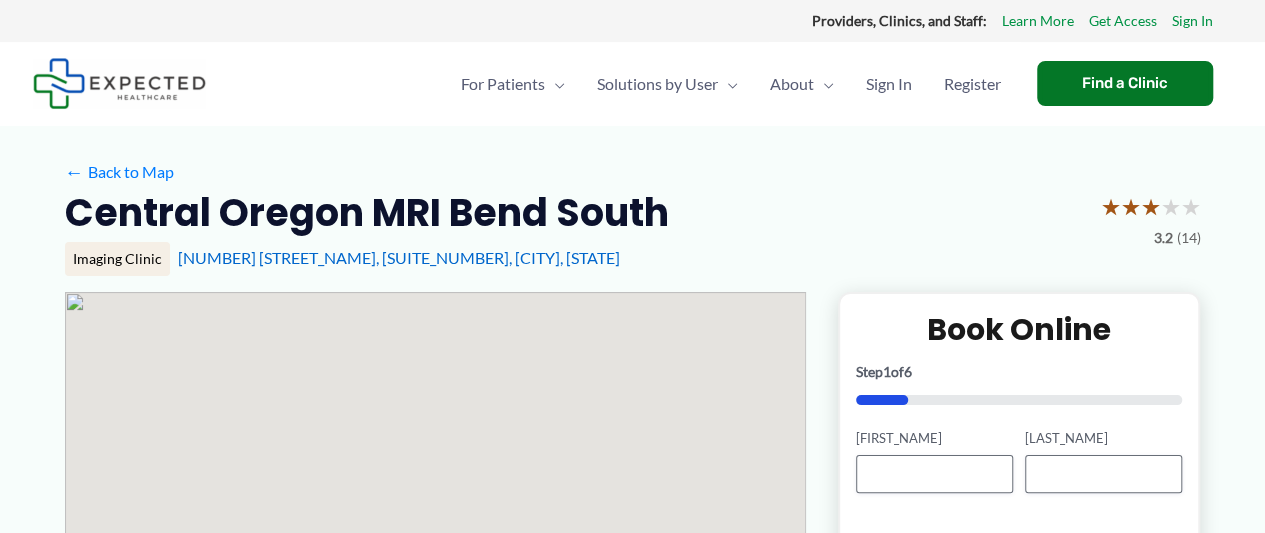 scroll, scrollTop: 0, scrollLeft: 0, axis: both 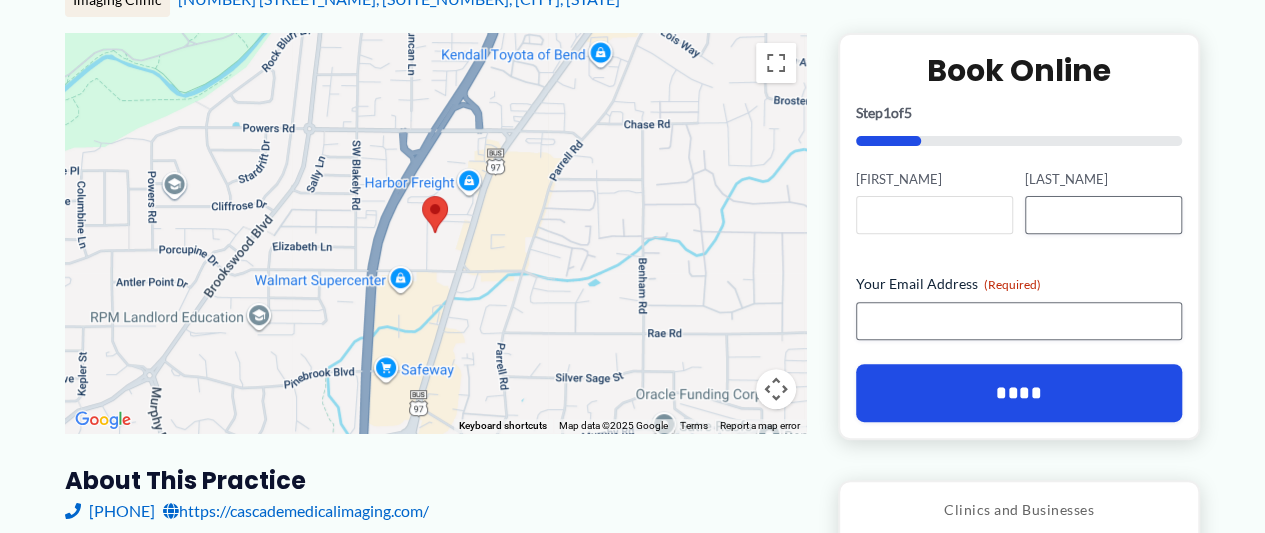 click on "First Name" at bounding box center [934, 215] 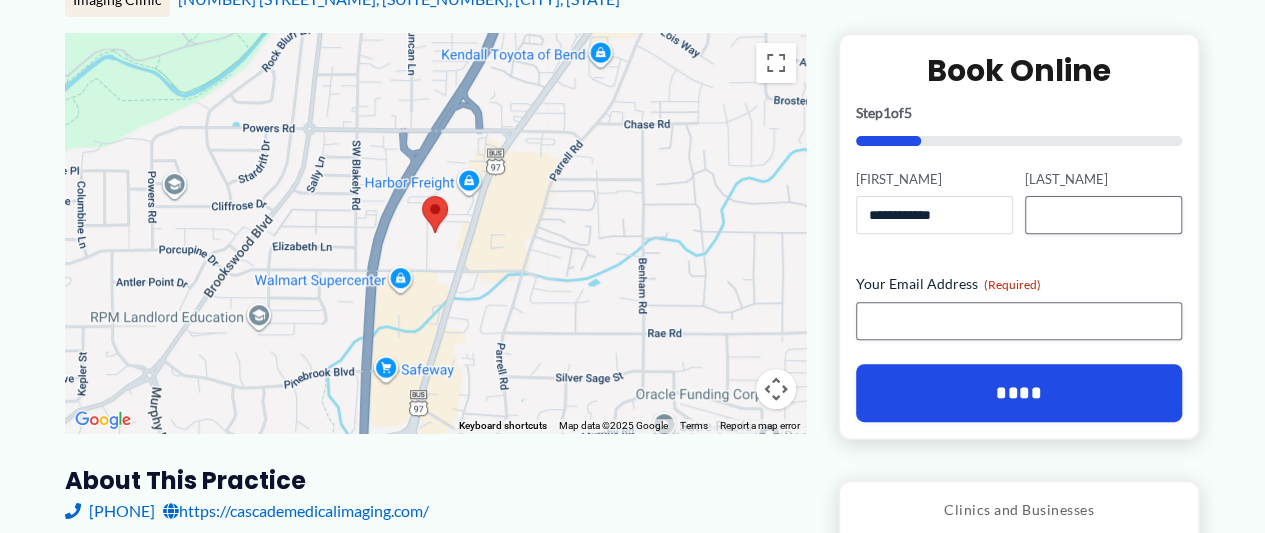 type on "*******" 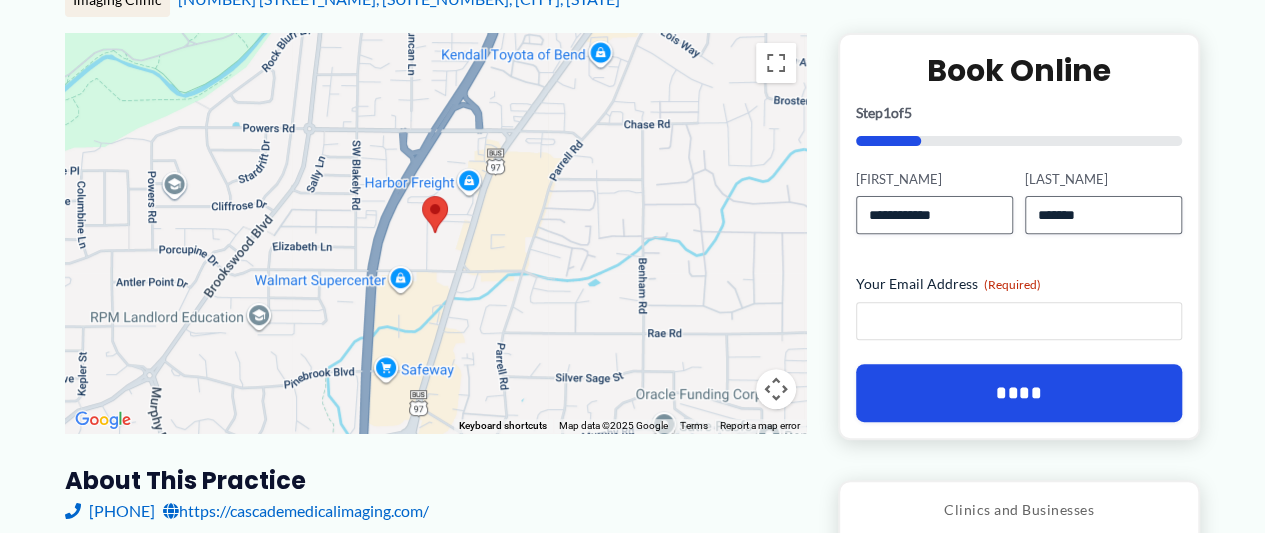 click on "Your Email Address (Required)" at bounding box center [1019, 321] 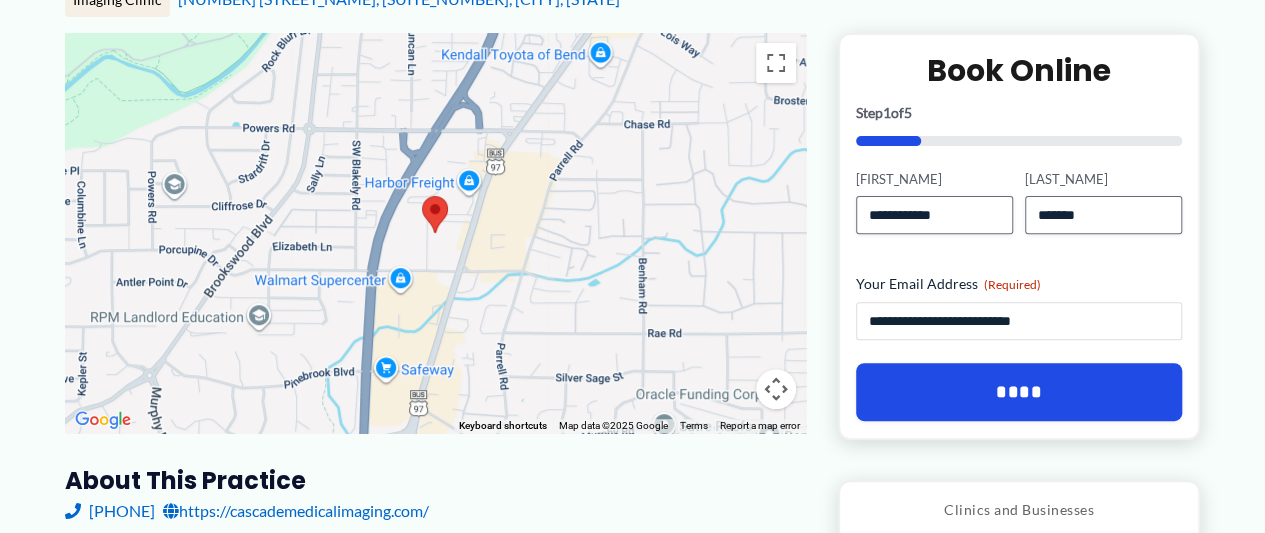 type on "**********" 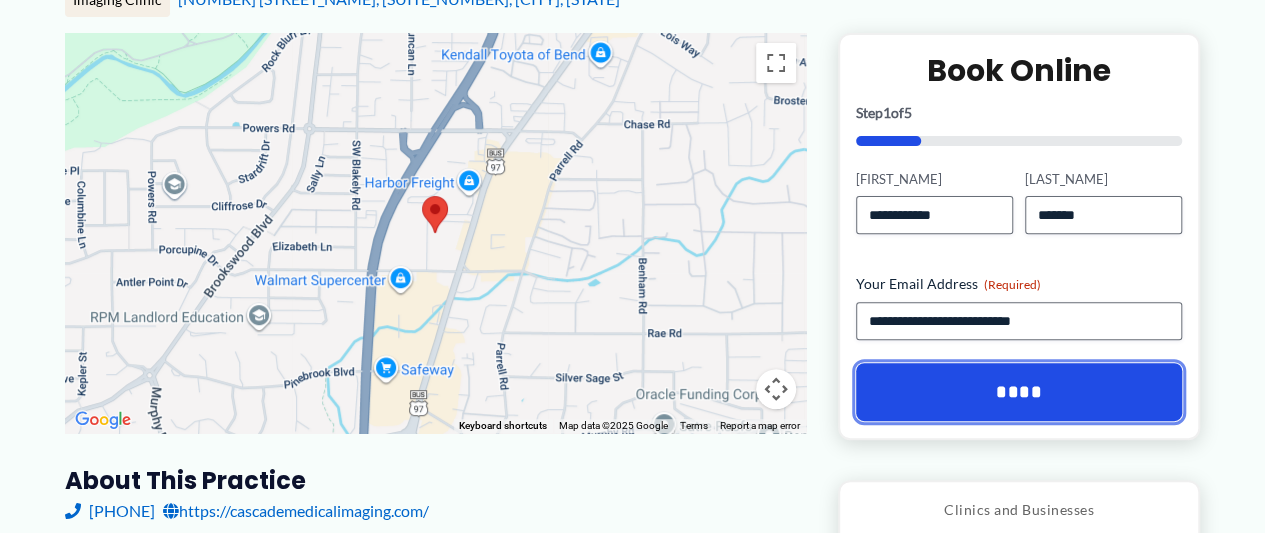 click on "****" at bounding box center (1019, 392) 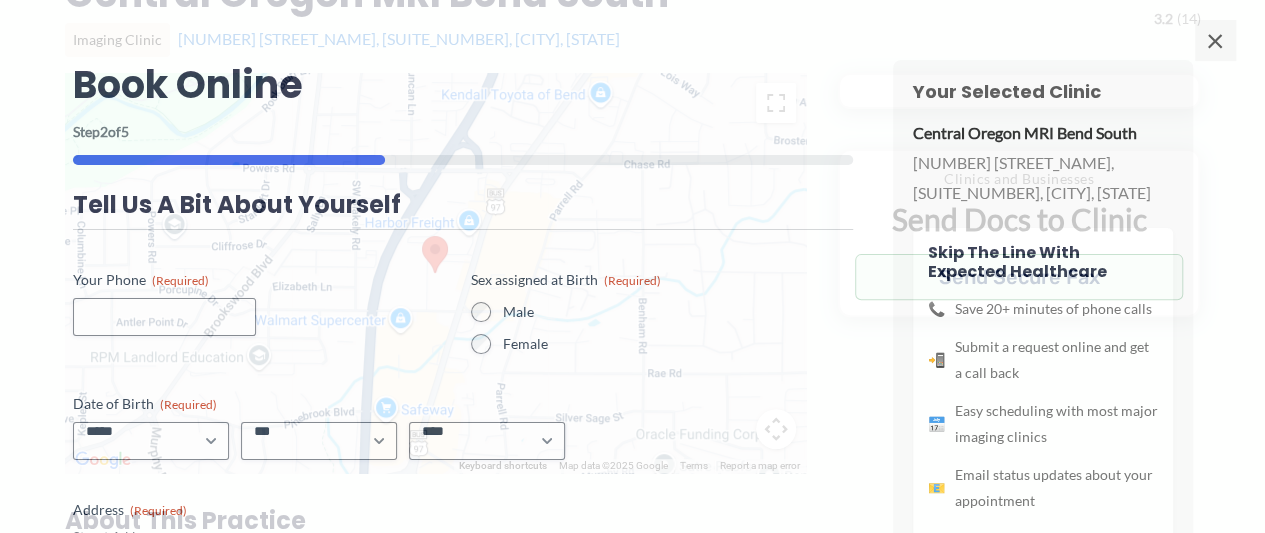 scroll, scrollTop: 0, scrollLeft: 0, axis: both 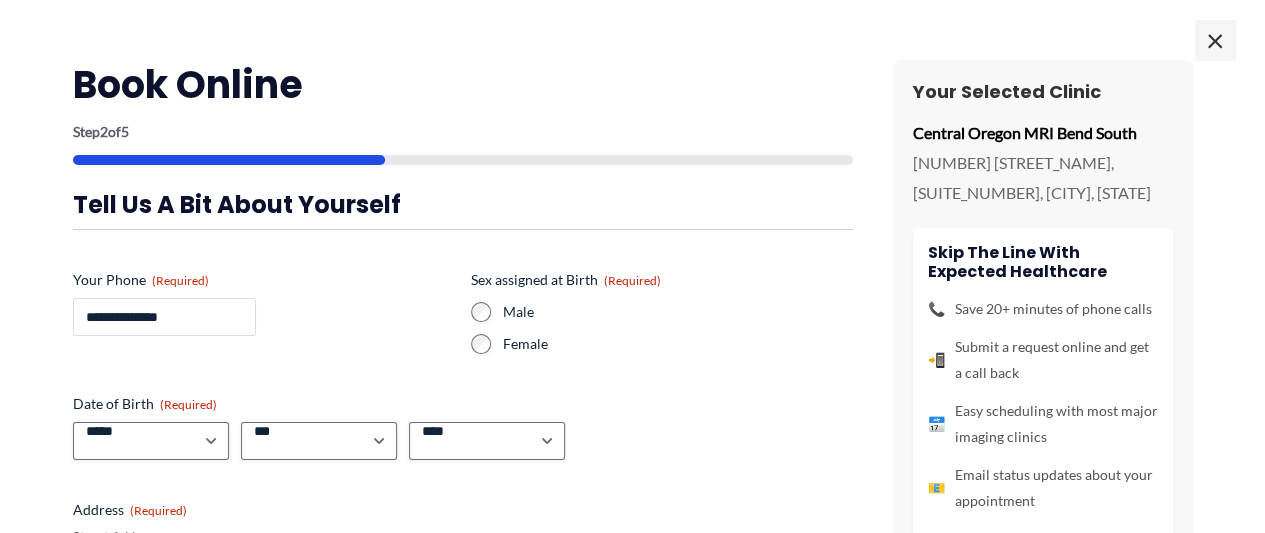 click on "**********" at bounding box center (164, 317) 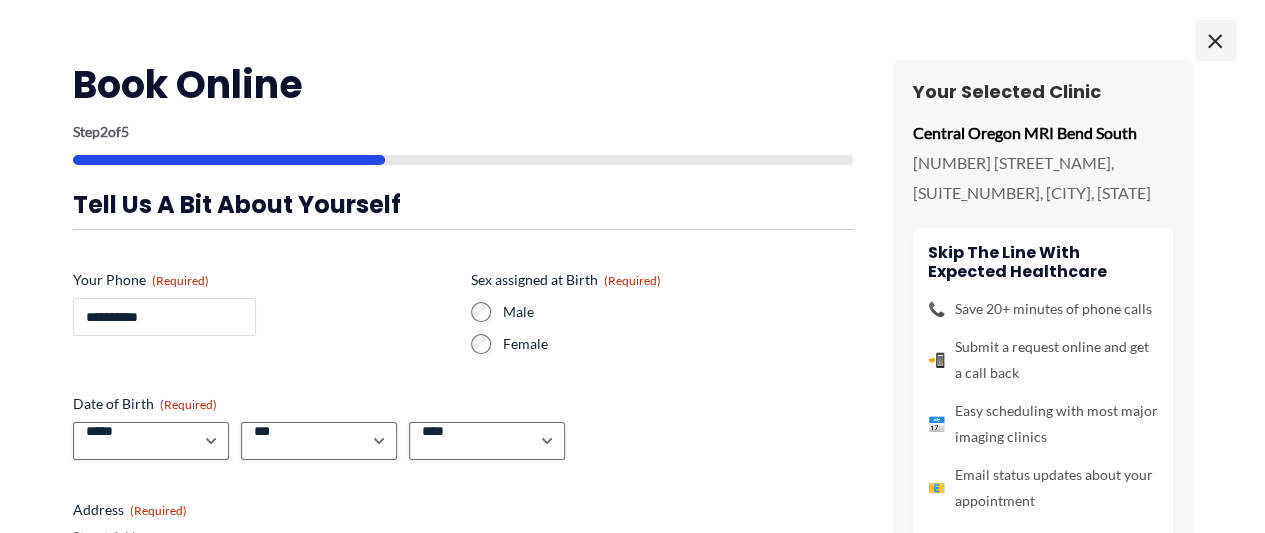 type on "**********" 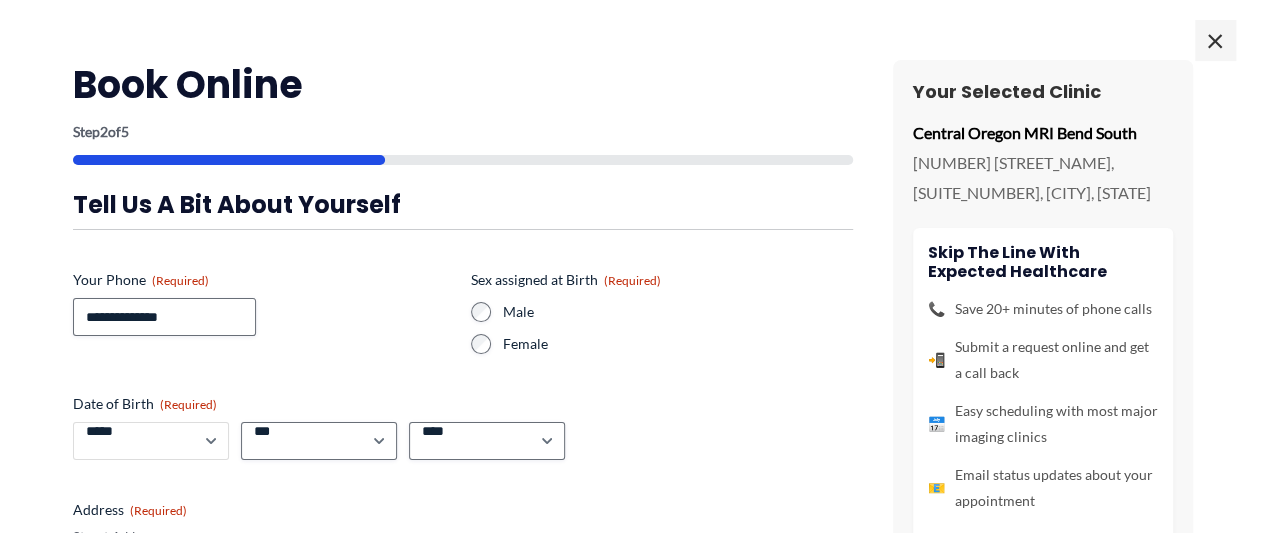 click on "***** * * * * * * * * * ** ** **" at bounding box center (151, 441) 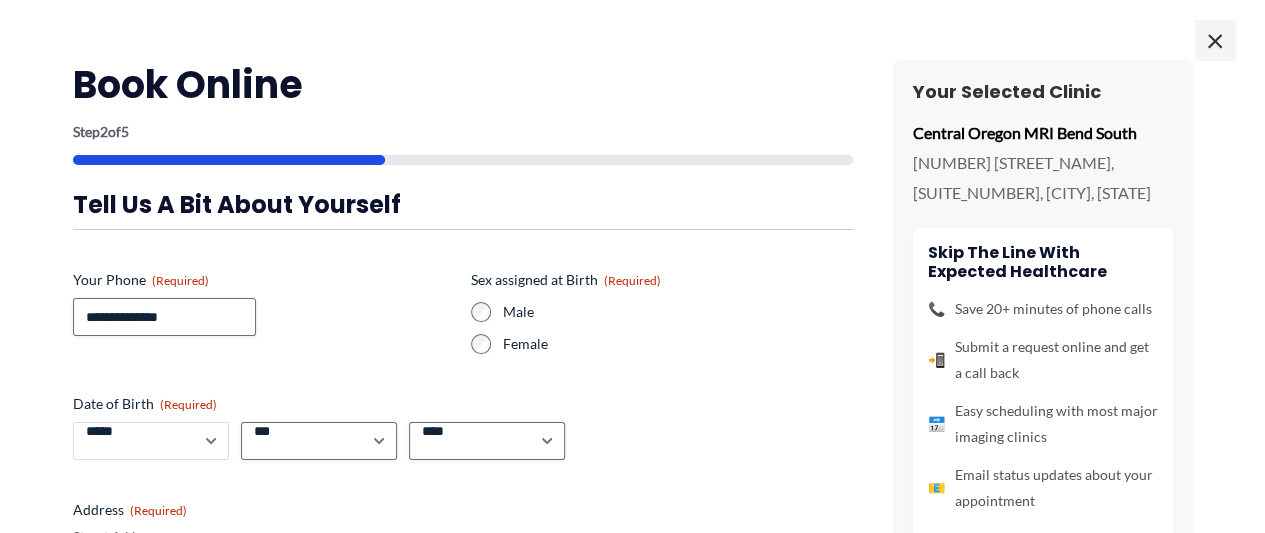 select on "**" 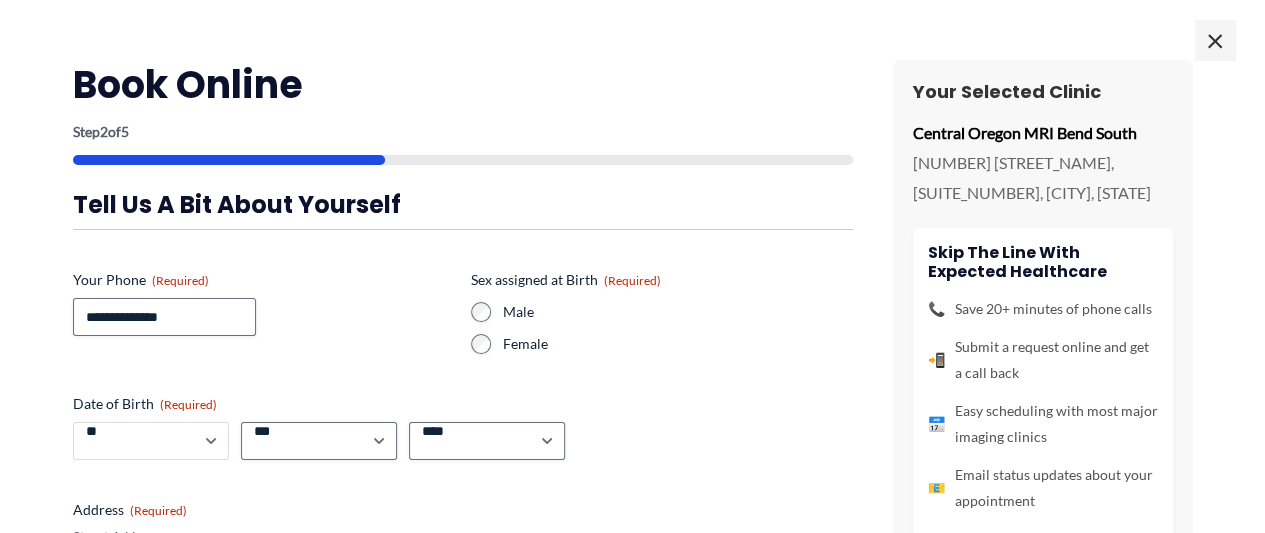 click on "***** * * * * * * * * * ** ** **" at bounding box center [151, 441] 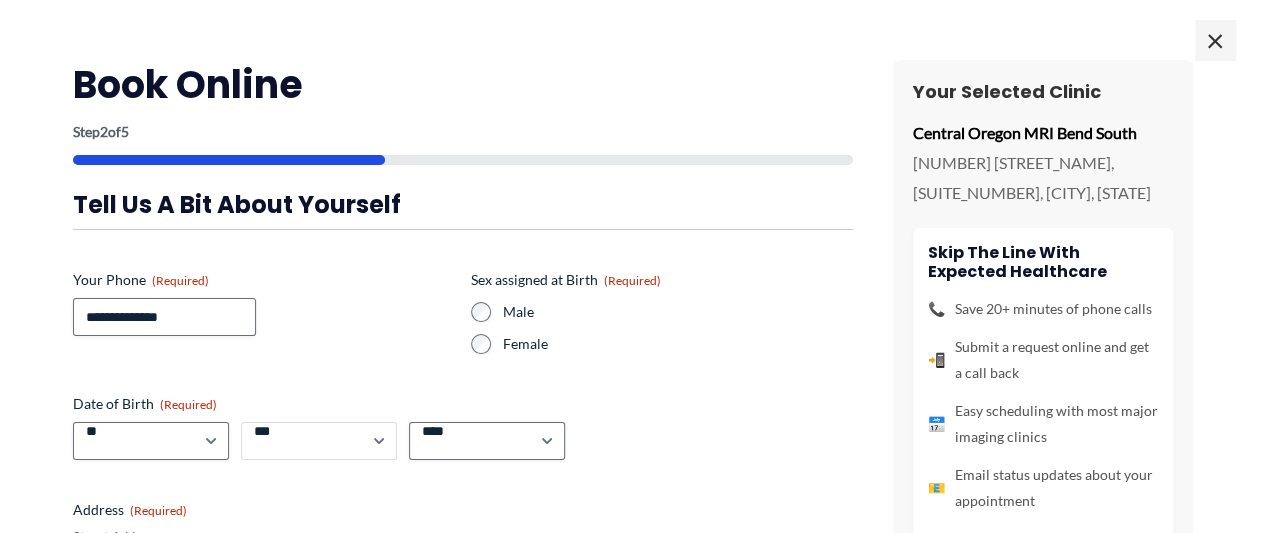 click on "*** * * * * * * * * * ** ** ** ** ** ** ** ** ** ** ** ** ** ** ** ** ** ** ** ** ** **" at bounding box center [319, 441] 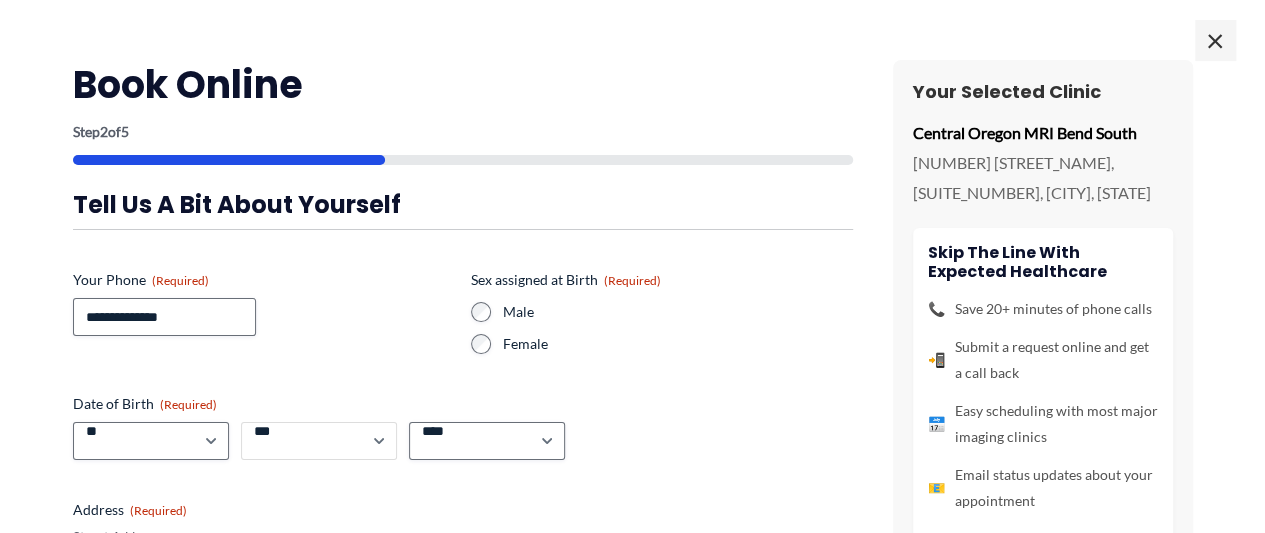 select on "**" 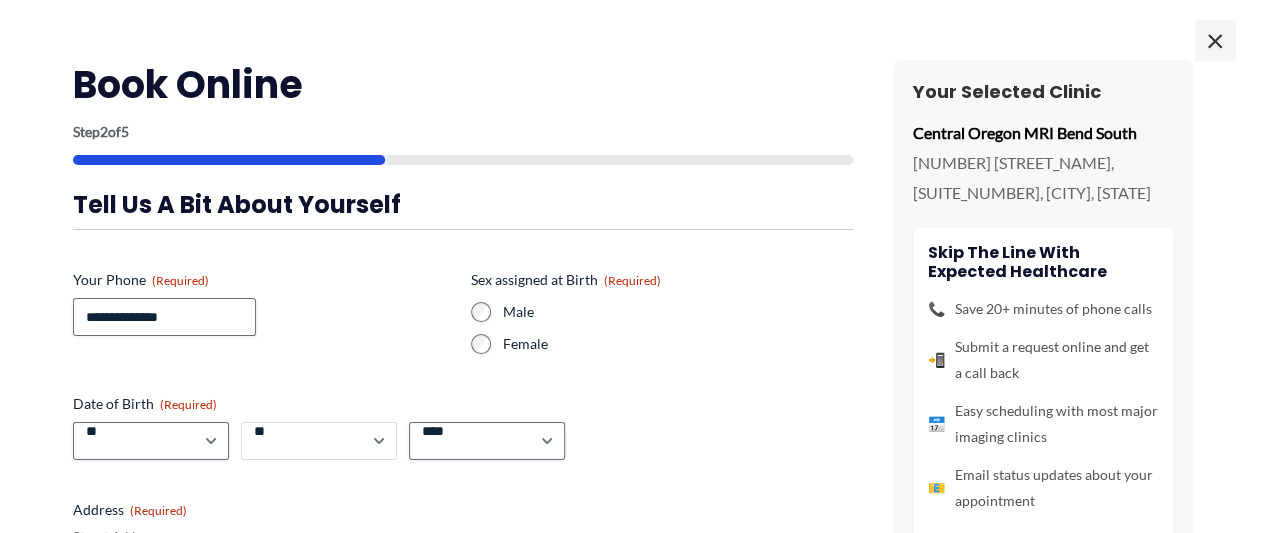 click on "*** * * * * * * * * * ** ** ** ** ** ** ** ** ** ** ** ** ** ** ** ** ** ** ** ** ** **" at bounding box center (319, 441) 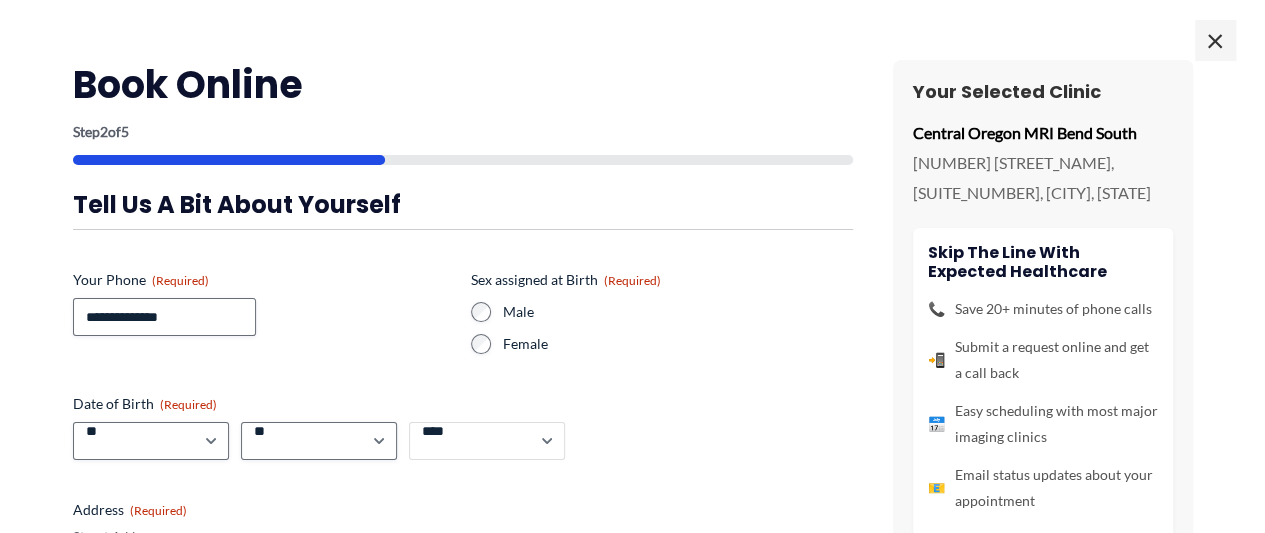 click on "**** **** **** **** **** **** **** **** **** **** **** **** **** **** **** **** **** **** **** **** **** **** **** **** **** **** **** **** **** **** **** **** **** **** **** **** **** **** **** **** **** **** **** **** **** **** **** **** **** **** **** **** **** **** **** **** **** **** **** **** **** **** **** **** **** **** **** **** **** **** **** **** **** **** **** **** **** **** **** **** **** **** **** **** **** **** **** **** **** **** **** **** **** **** **** **** **** **** **** **** **** **** **** **** **** **** **** ****" at bounding box center [487, 441] 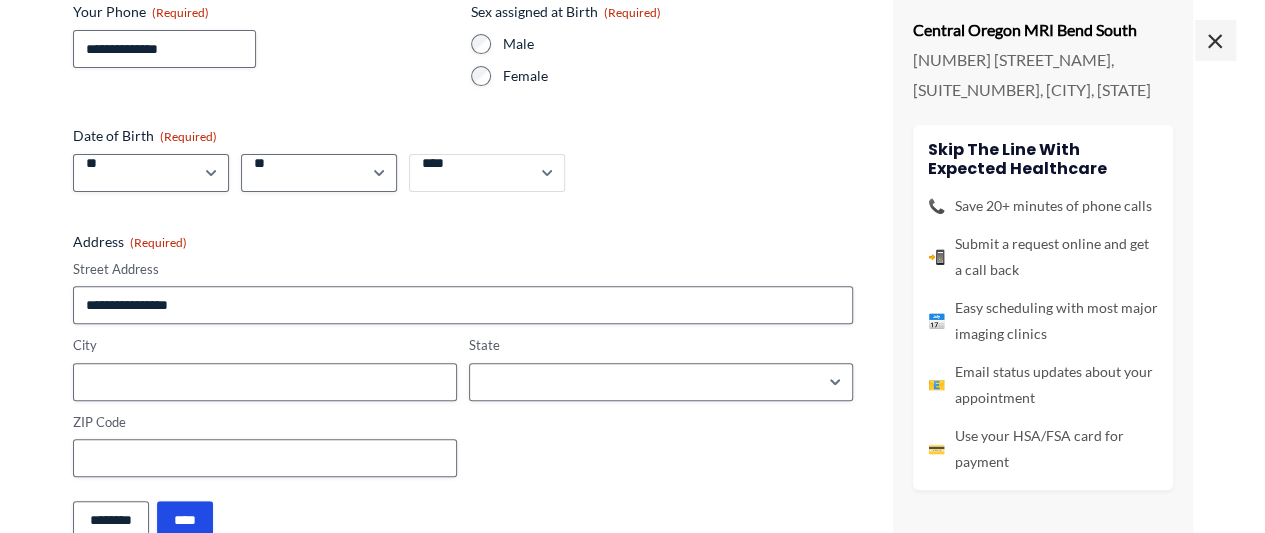 scroll, scrollTop: 314, scrollLeft: 0, axis: vertical 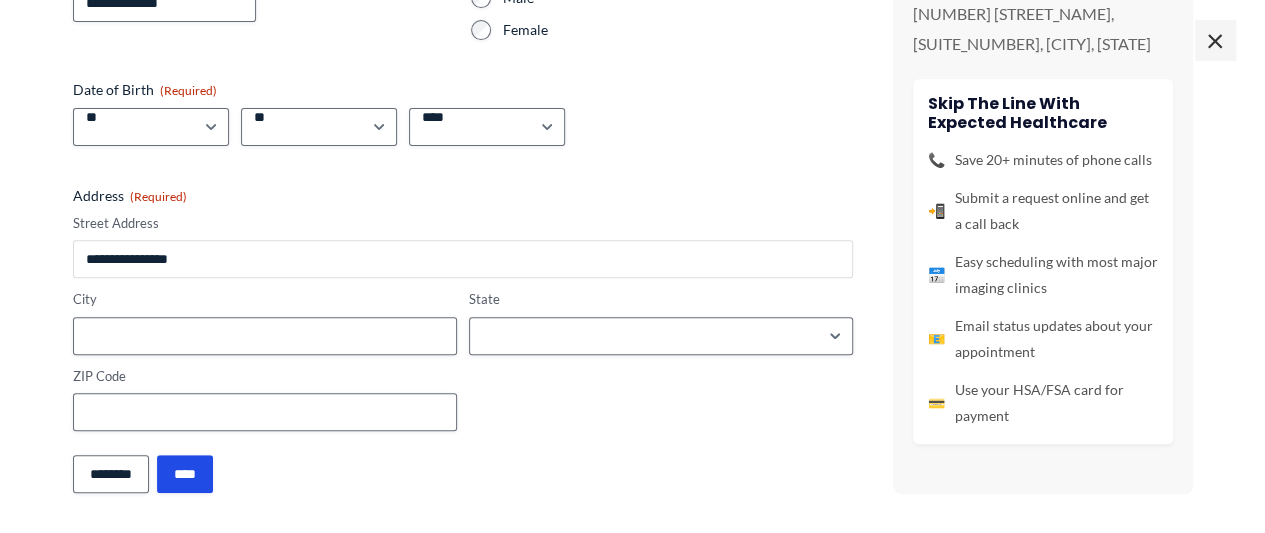 click on "Street Address" at bounding box center [463, 259] 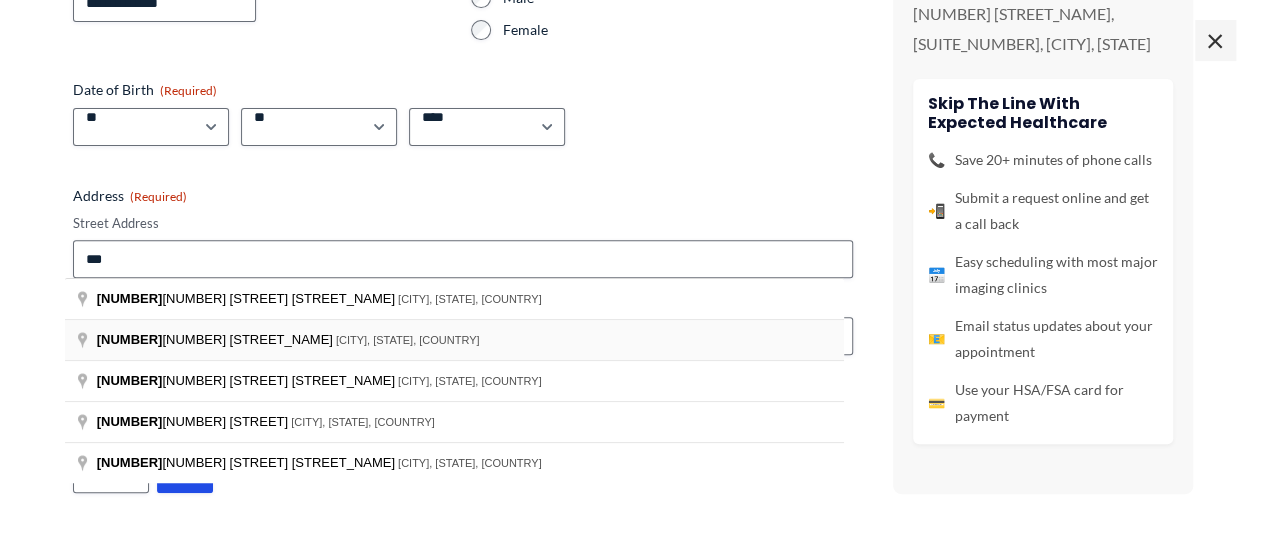 type on "**********" 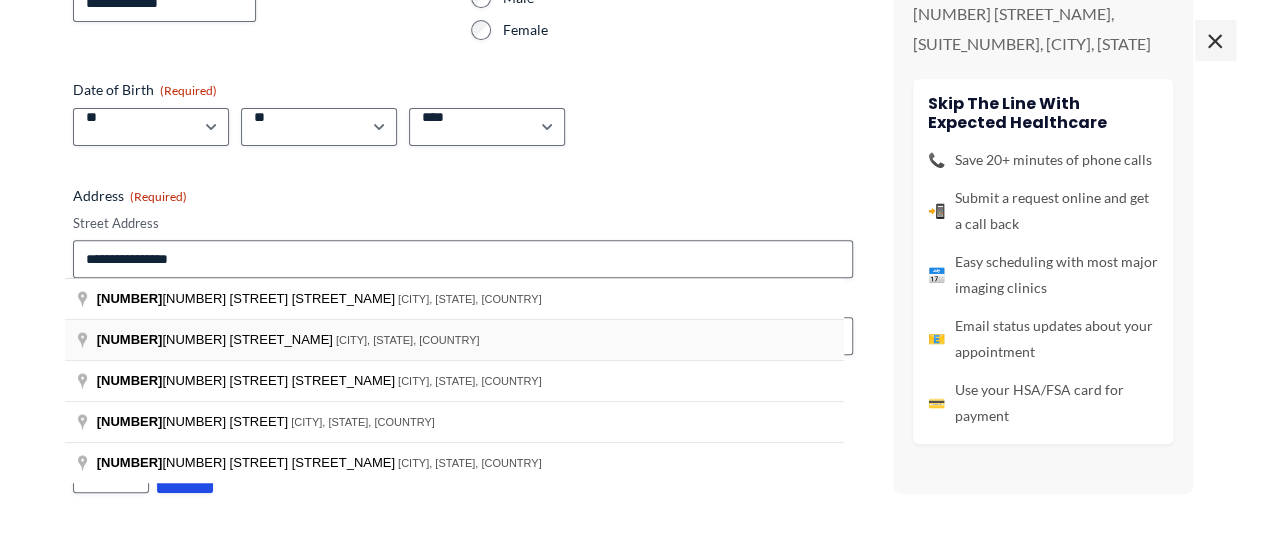 type on "**********" 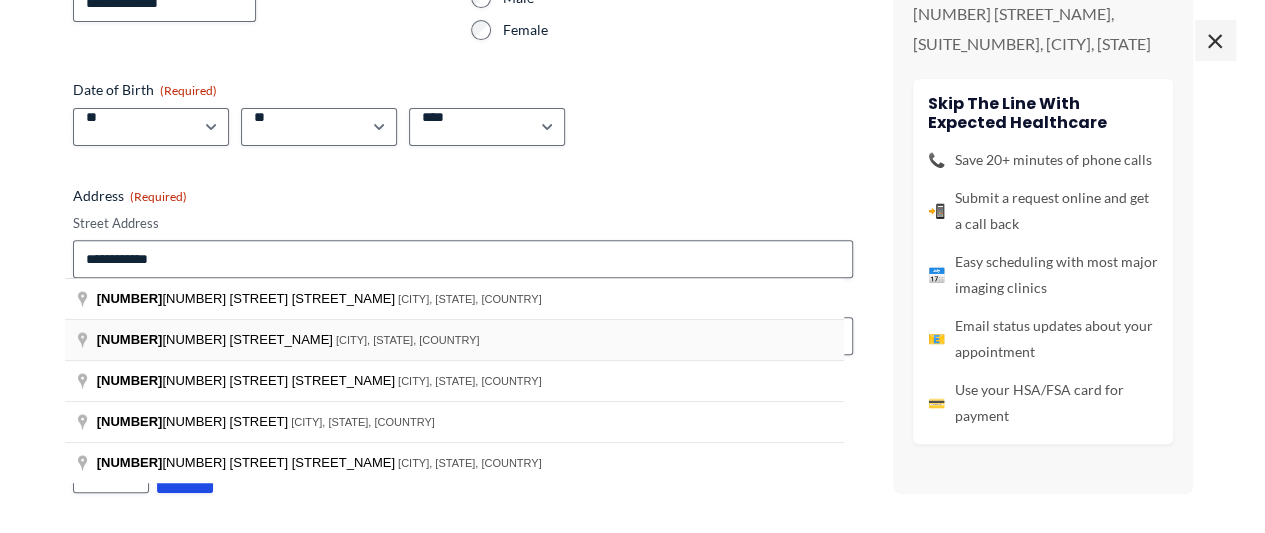 type on "****" 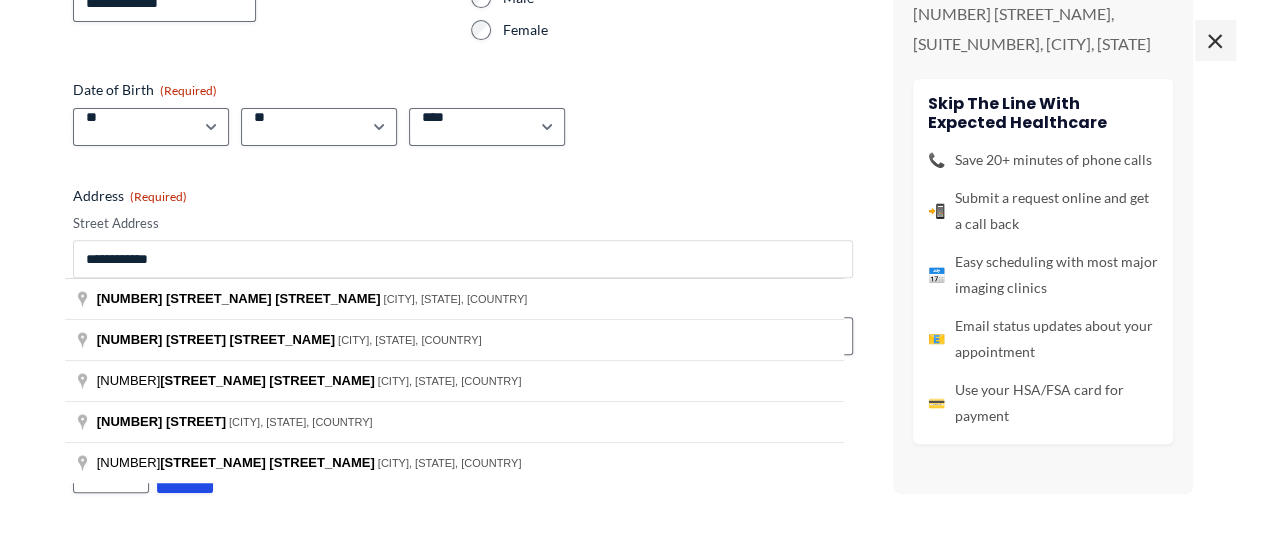 click on "**********" at bounding box center [463, 259] 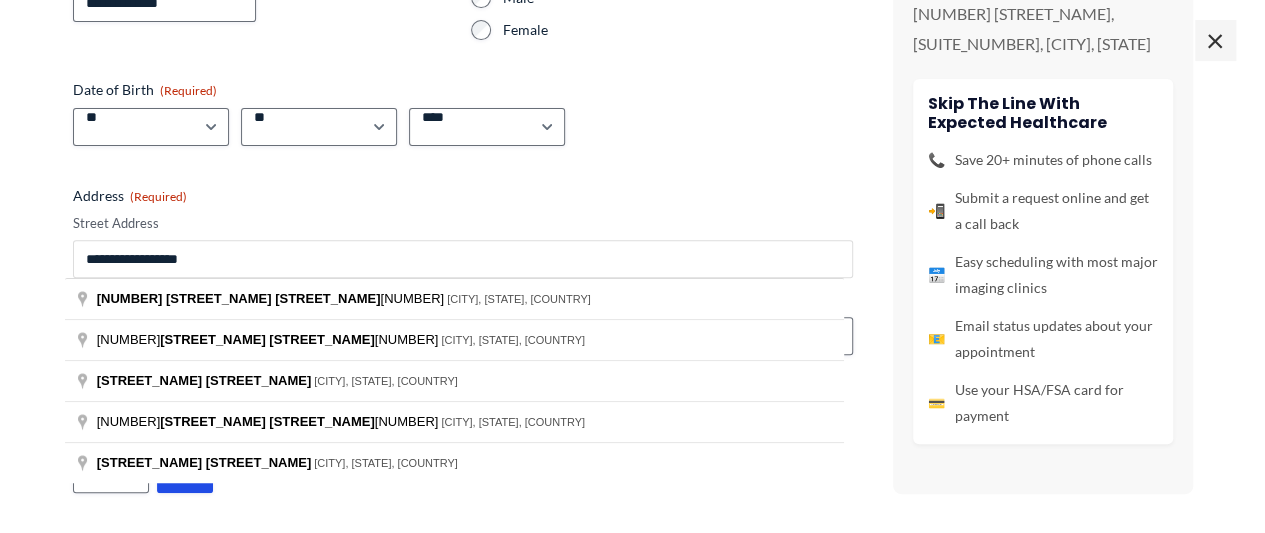 scroll, scrollTop: 1296, scrollLeft: 0, axis: vertical 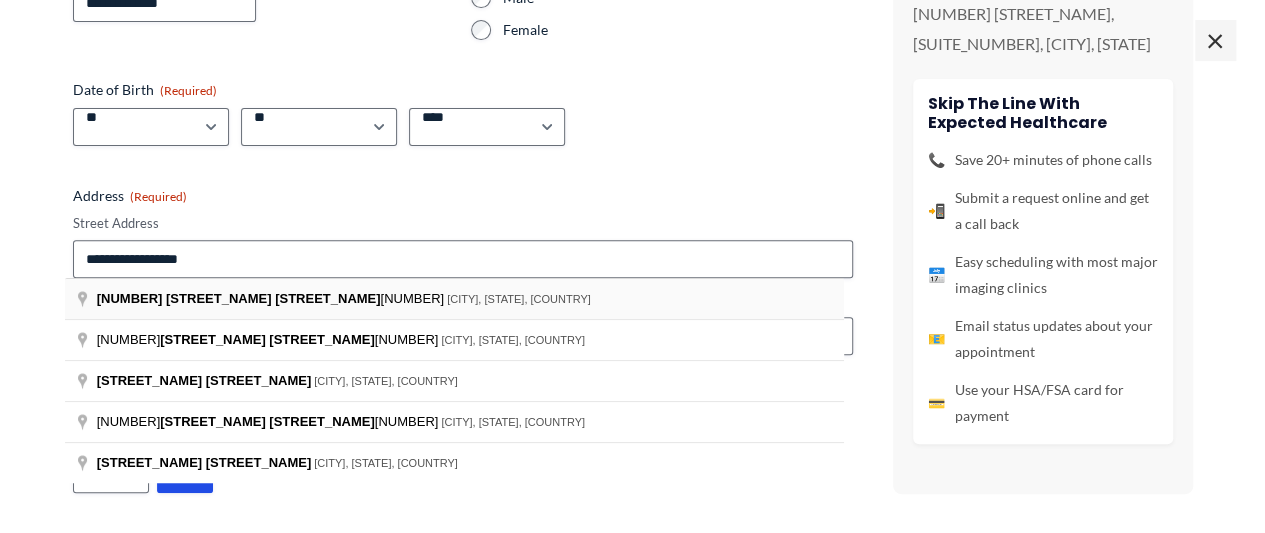 type on "**********" 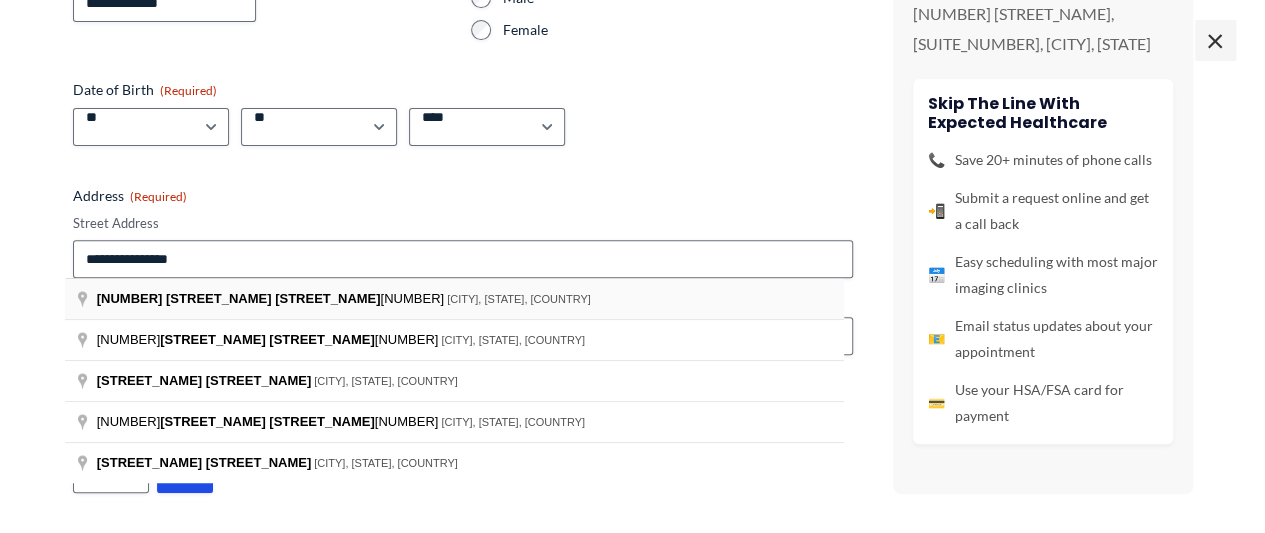 type on "**********" 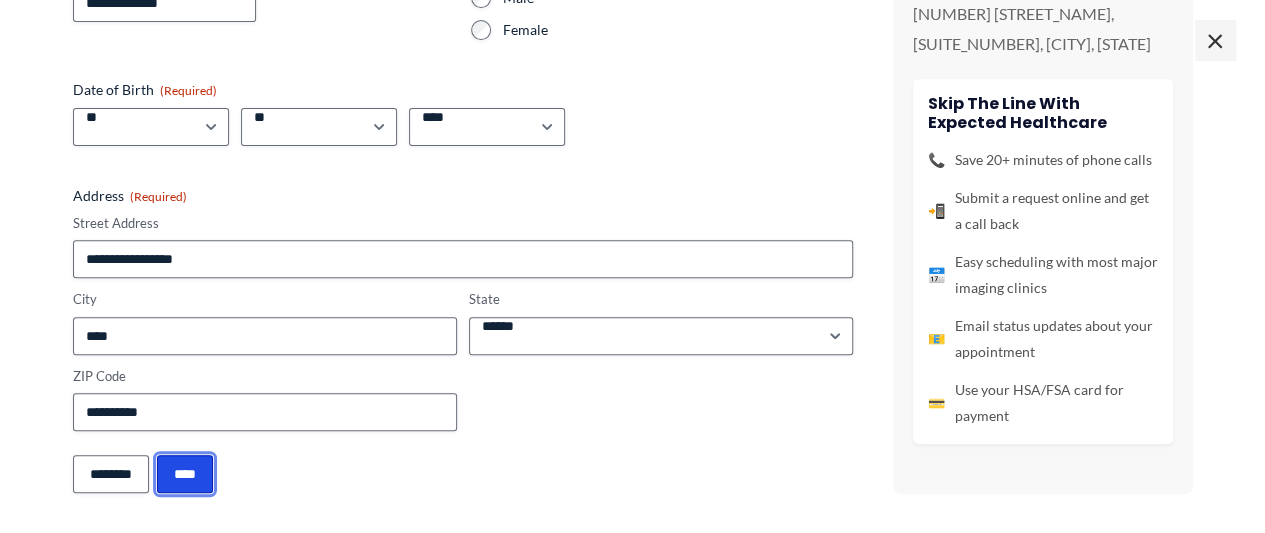 click on "****" at bounding box center (185, 474) 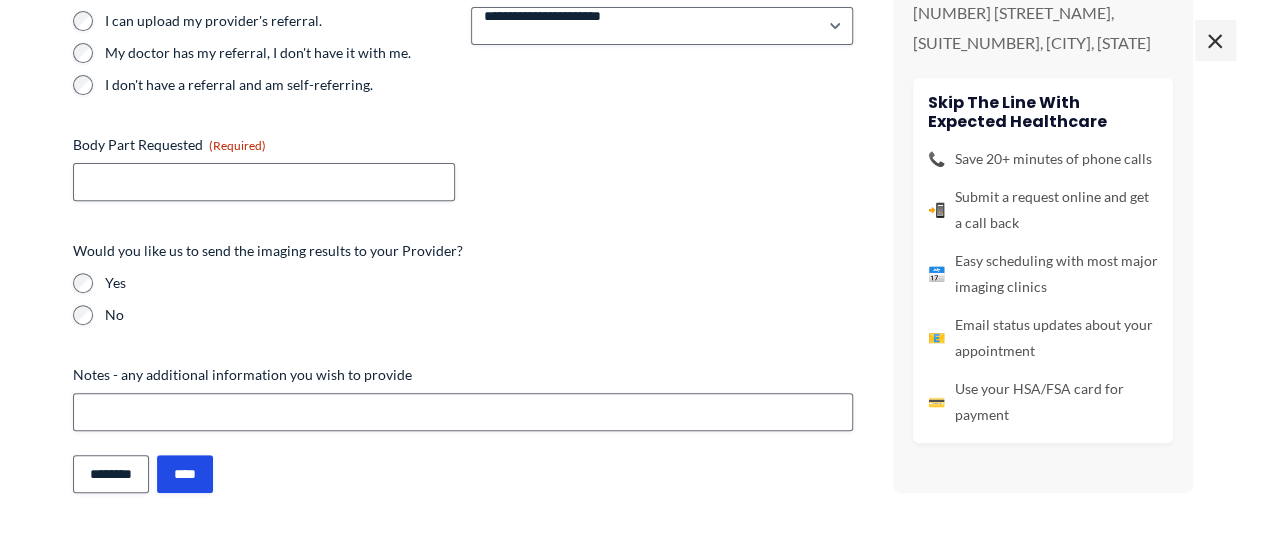 scroll, scrollTop: 290, scrollLeft: 0, axis: vertical 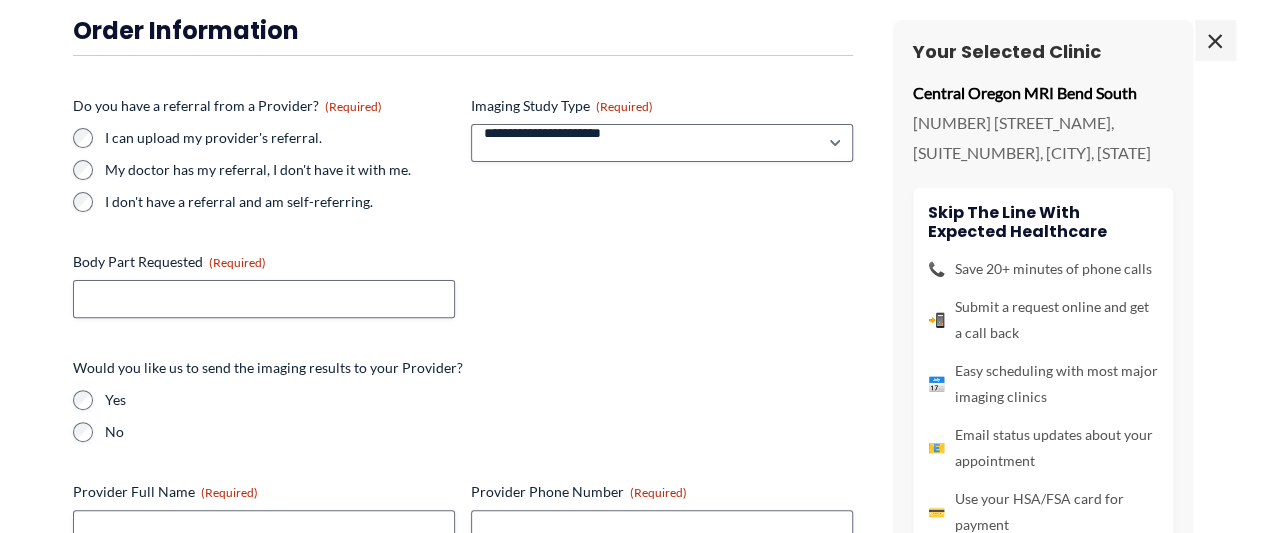 click on "**********" at bounding box center [463, 380] 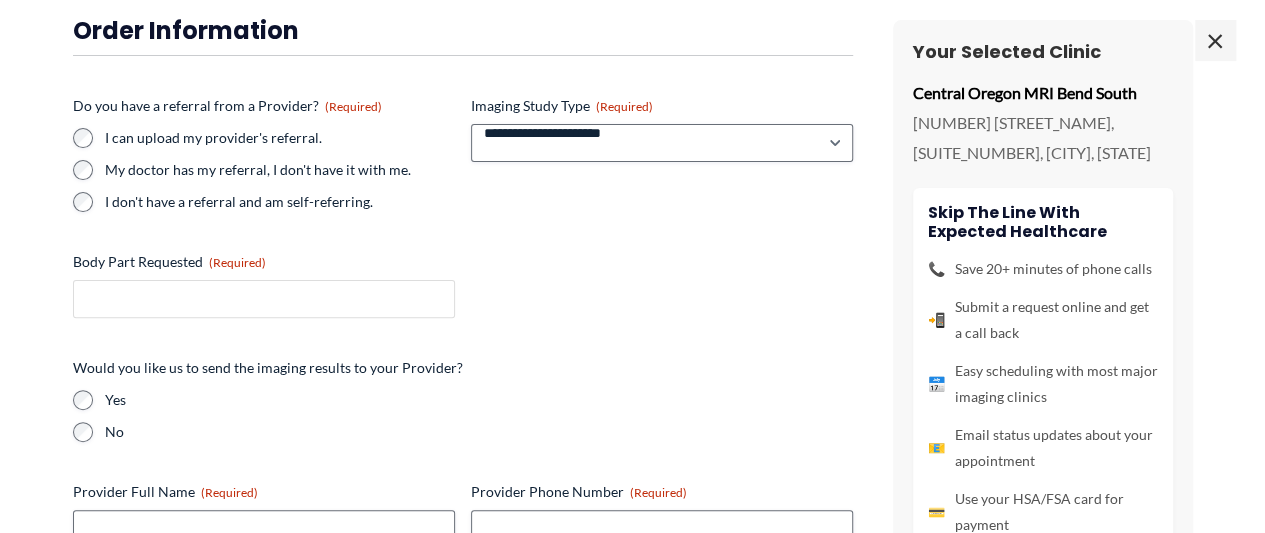 click on "Body Part Requested (Required)" at bounding box center [264, 299] 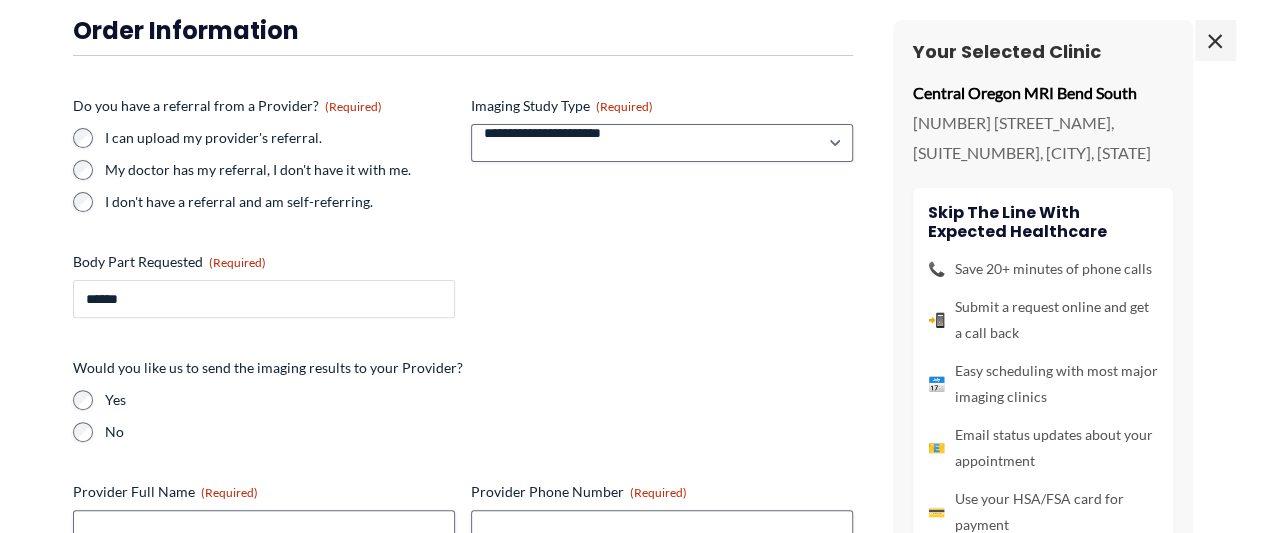 type on "******" 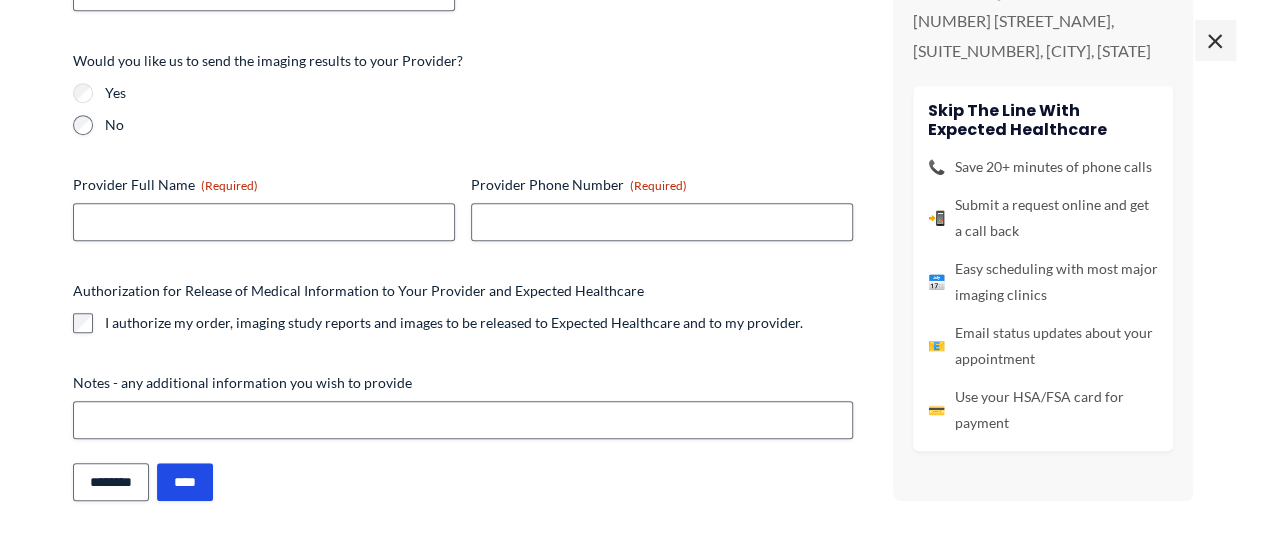 scroll, scrollTop: 488, scrollLeft: 0, axis: vertical 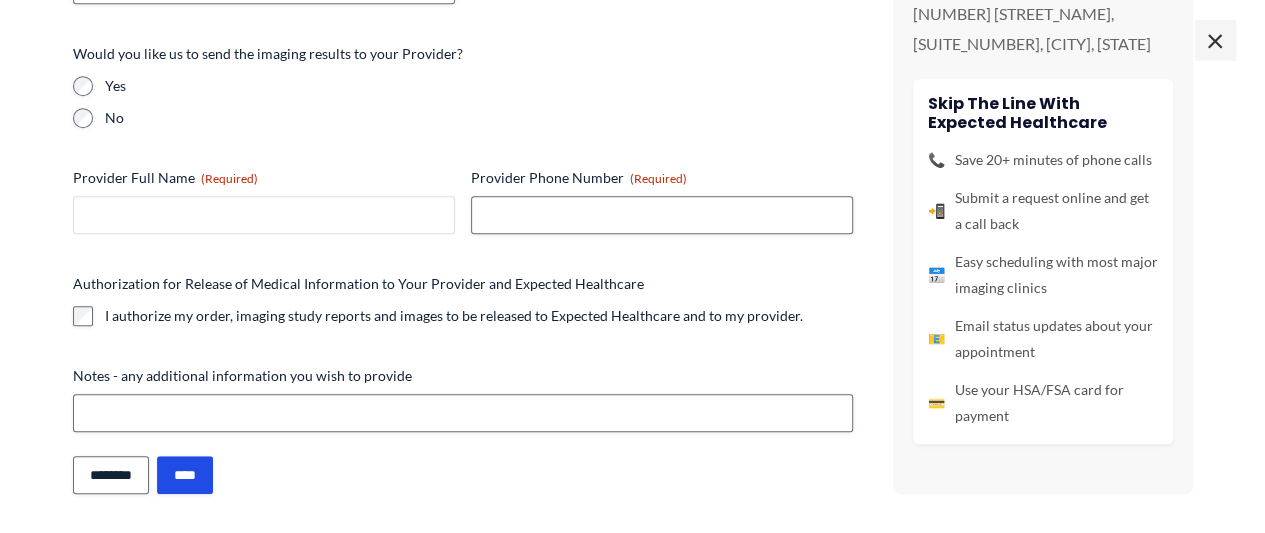 click on "Provider Full Name (Required)" at bounding box center (264, 215) 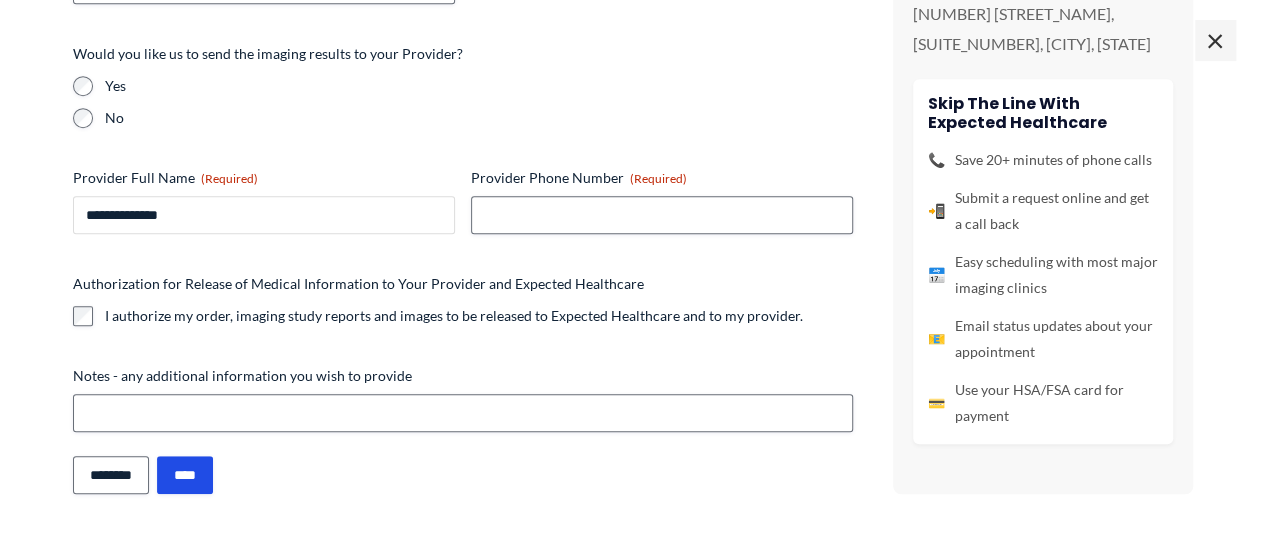 type on "**********" 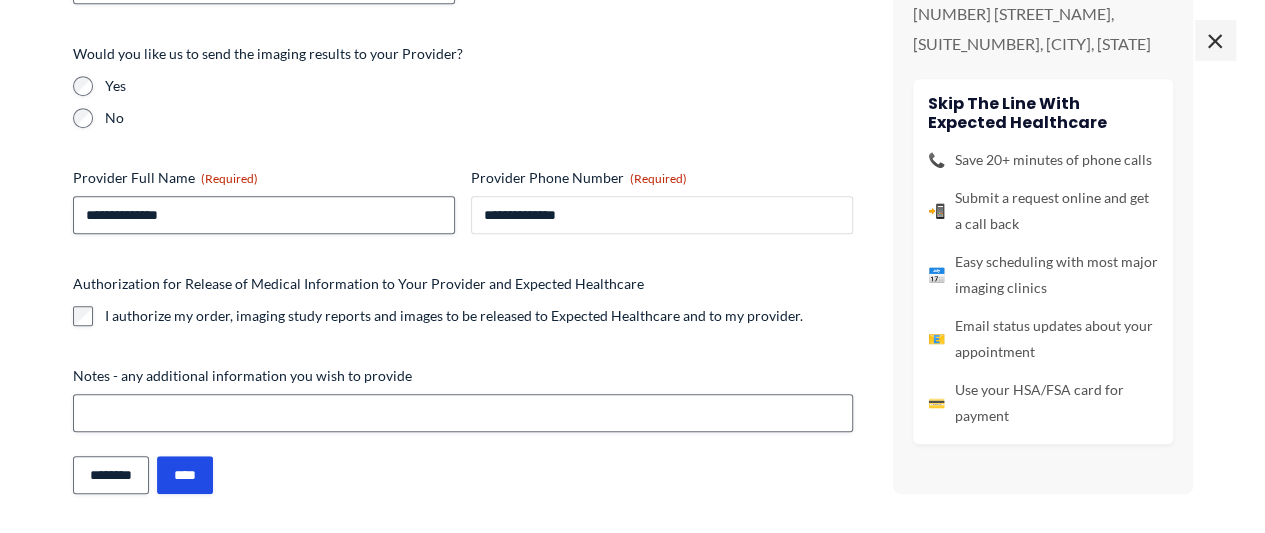 click on "**********" at bounding box center [662, 215] 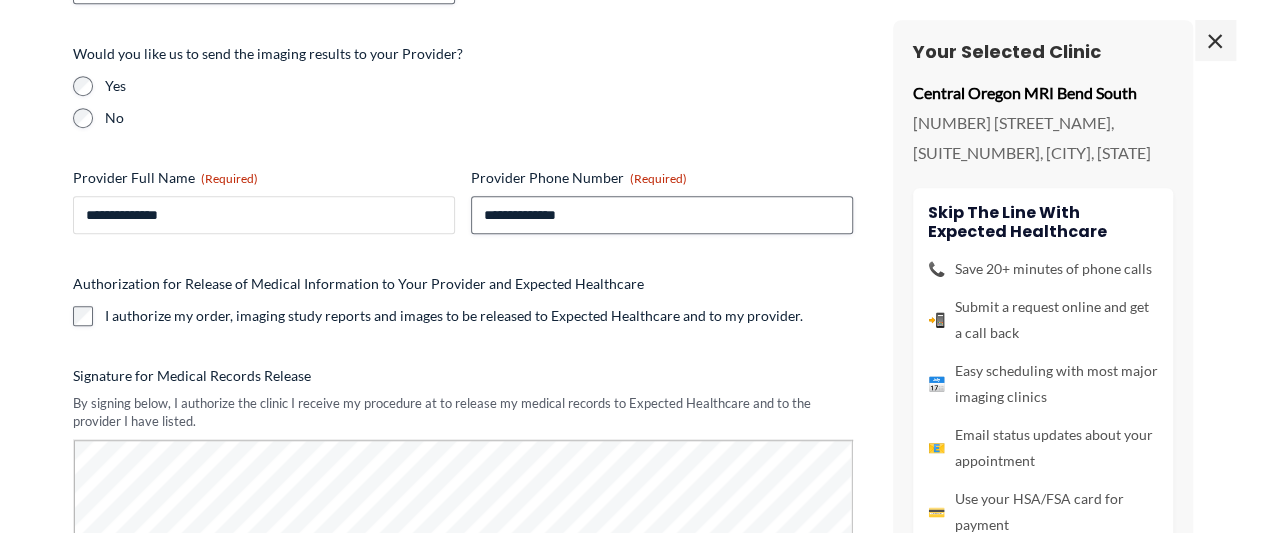 click on "**********" at bounding box center (264, 215) 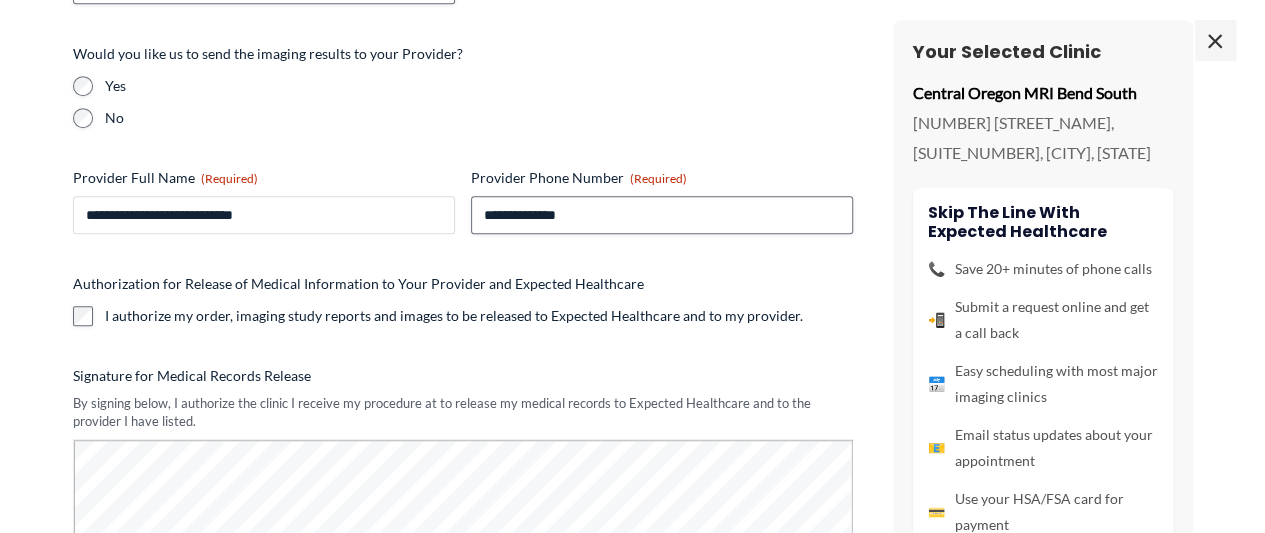 click on "**********" at bounding box center (264, 215) 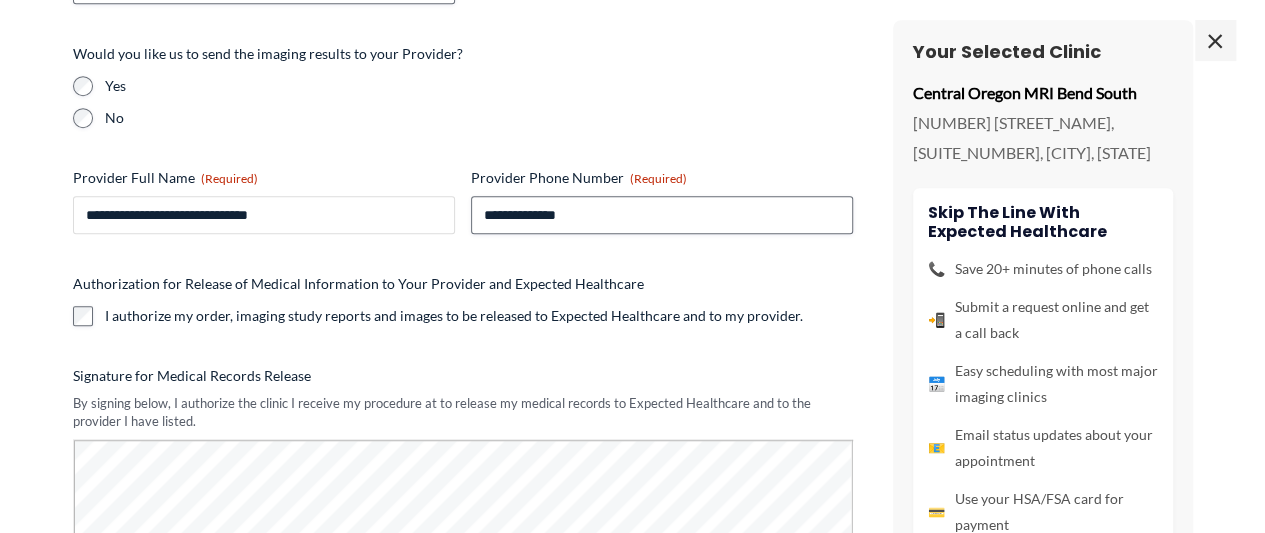 click on "**********" at bounding box center [264, 215] 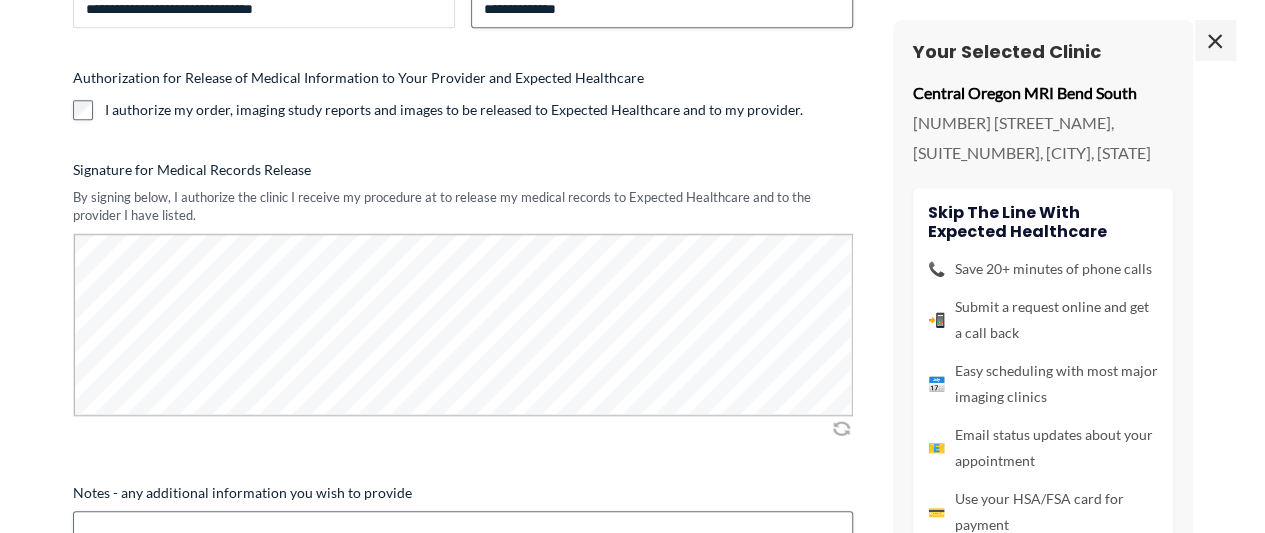 scroll, scrollTop: 752, scrollLeft: 0, axis: vertical 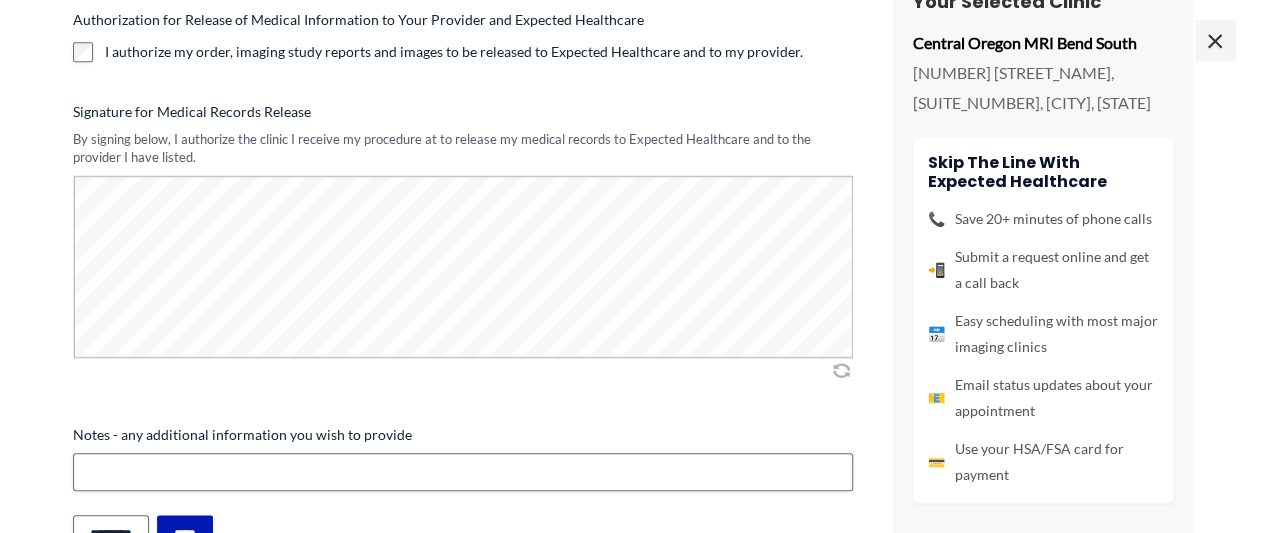 type on "**********" 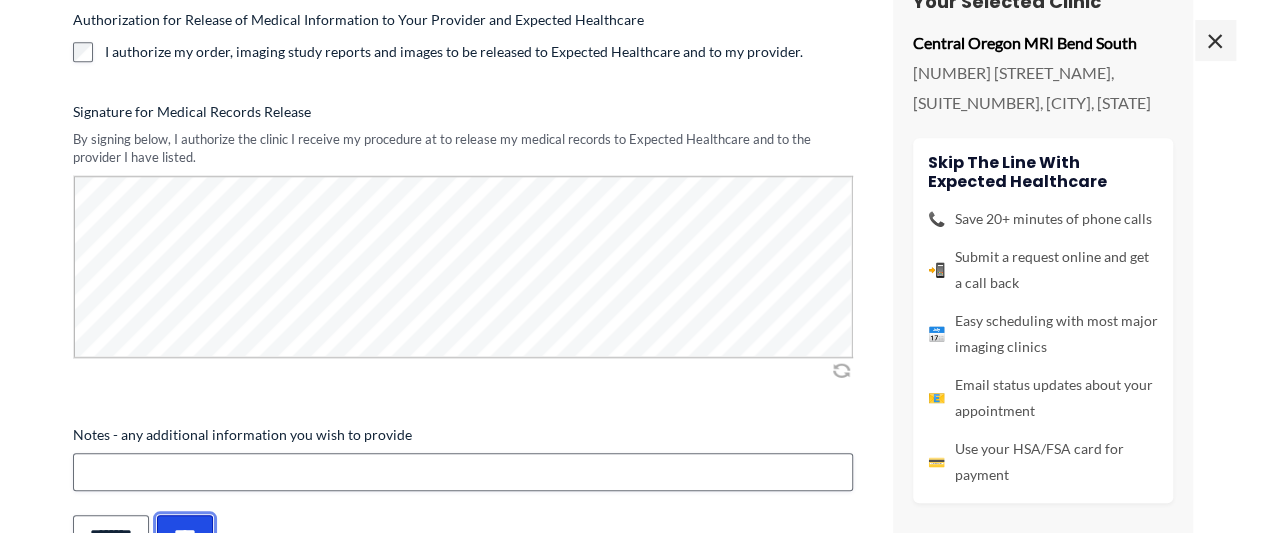 click on "****" at bounding box center (185, 534) 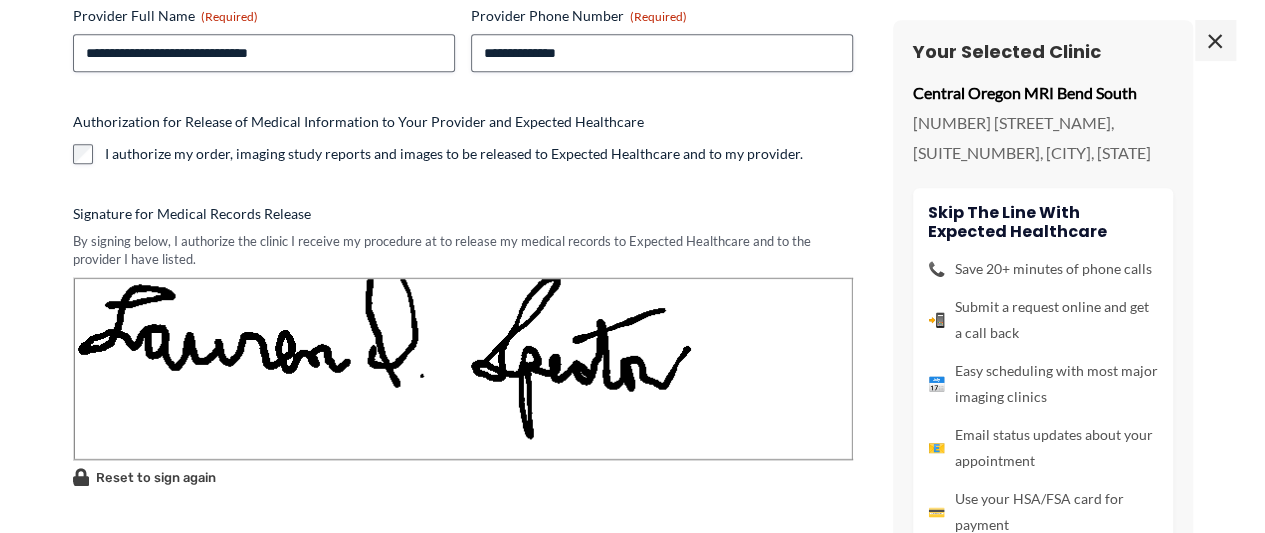 scroll, scrollTop: 0, scrollLeft: 0, axis: both 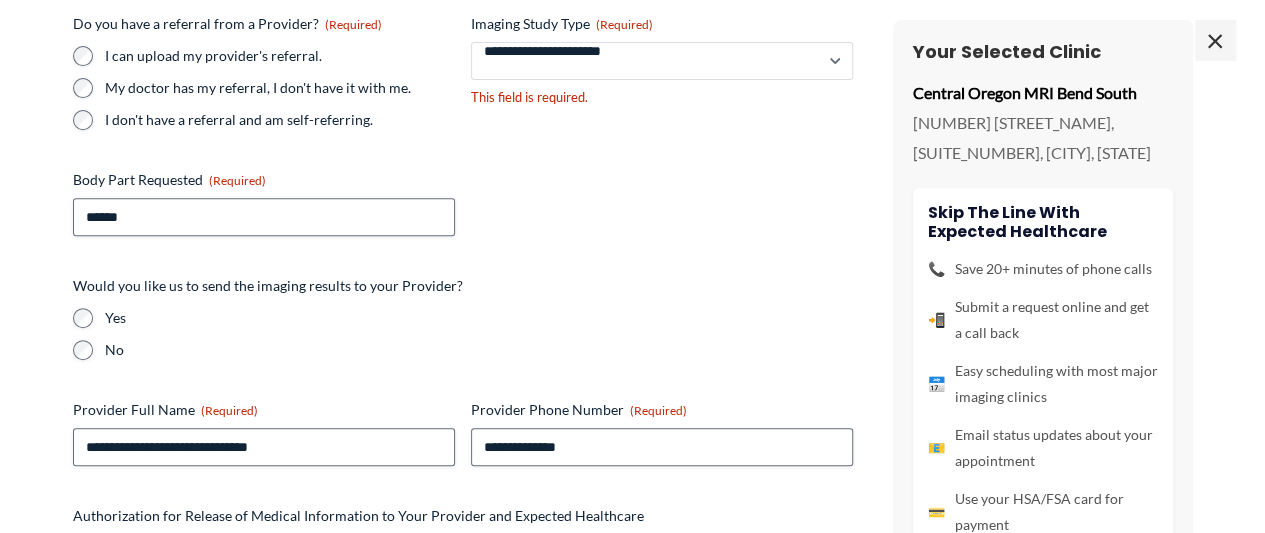 click on "**********" at bounding box center [662, 61] 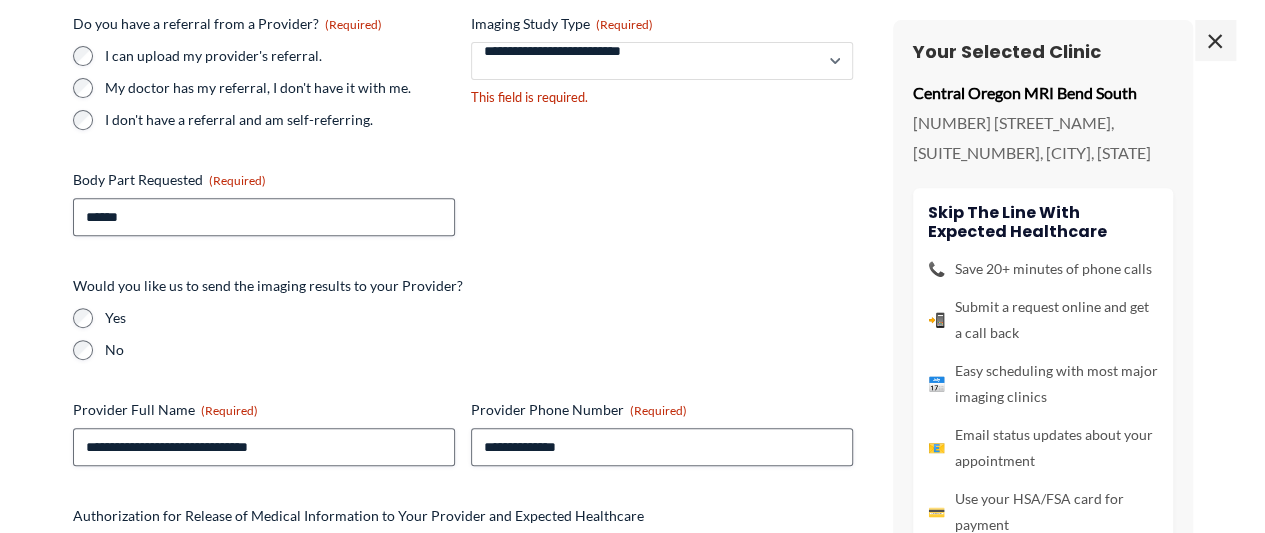 click on "**********" at bounding box center (662, 61) 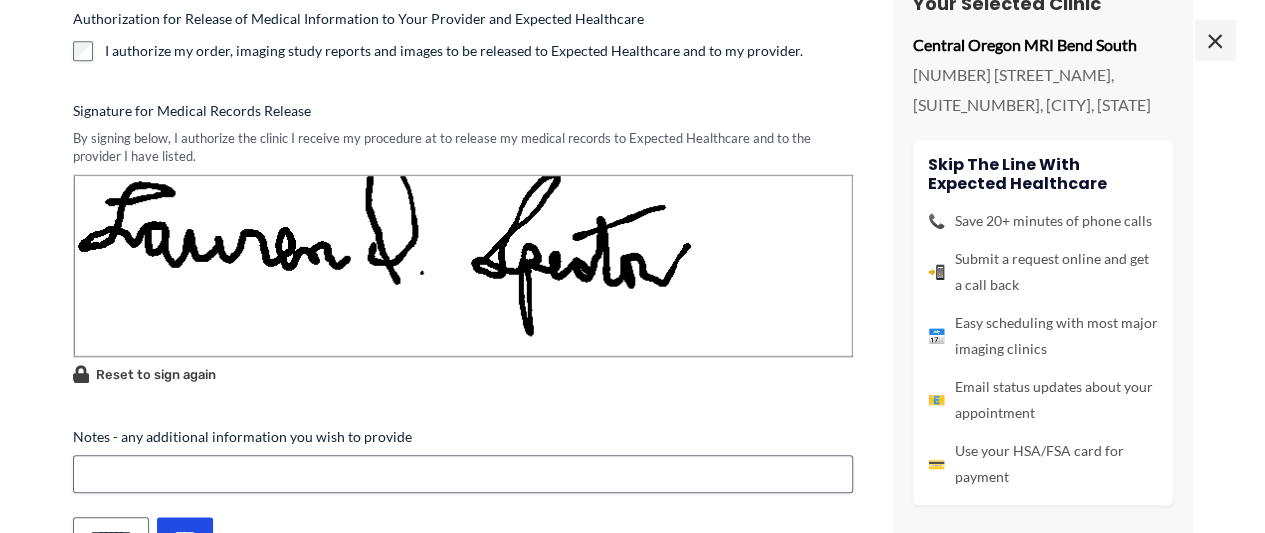 scroll, scrollTop: 915, scrollLeft: 0, axis: vertical 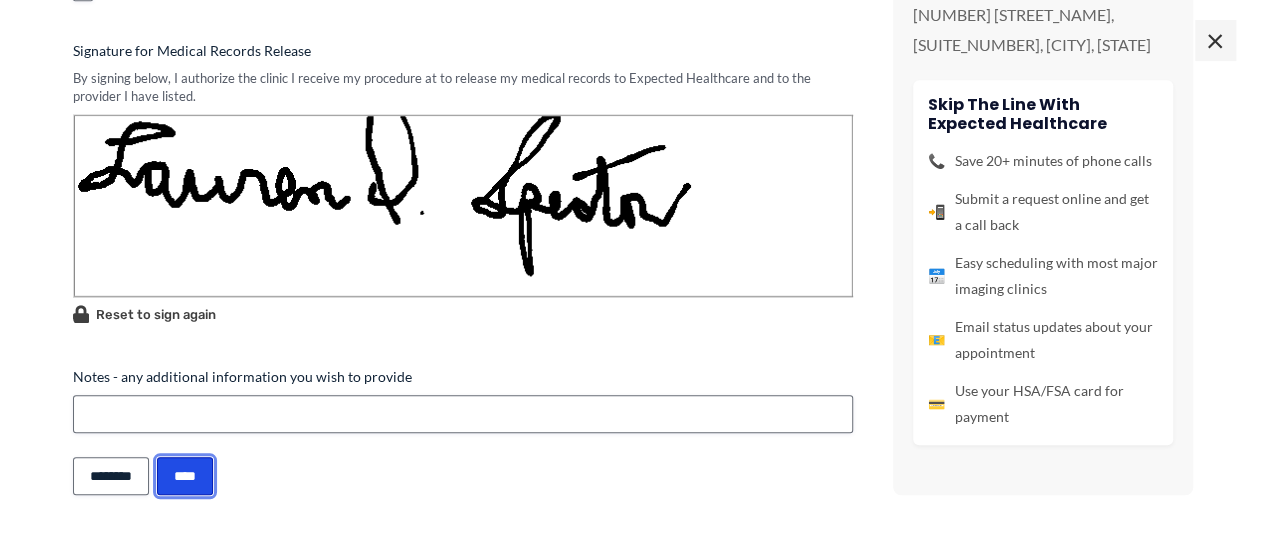 click on "****" at bounding box center [185, 476] 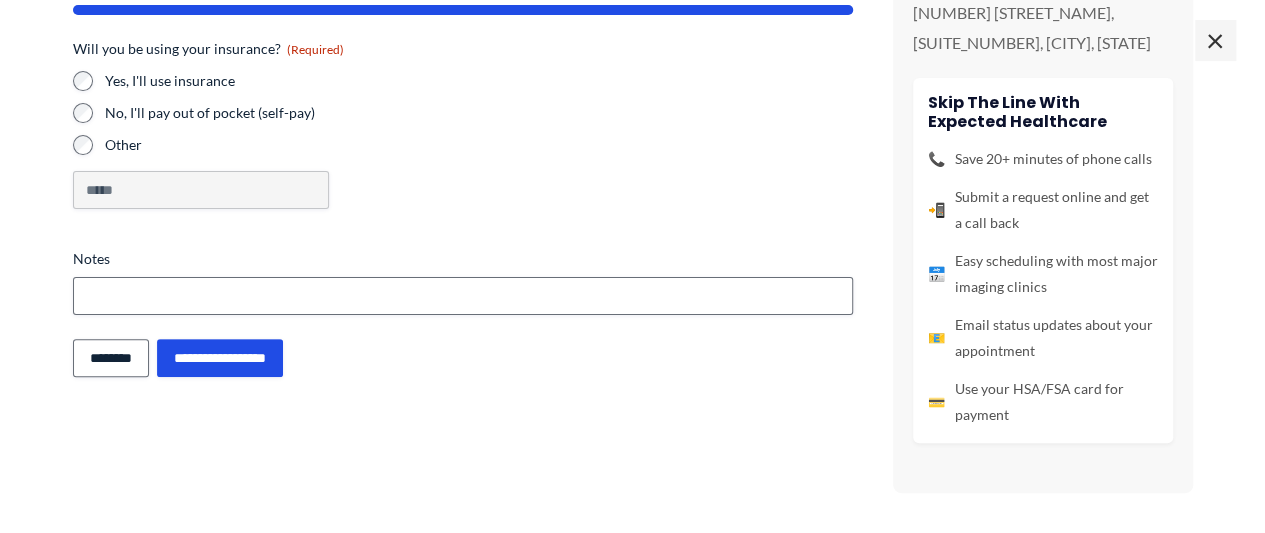 scroll, scrollTop: 149, scrollLeft: 0, axis: vertical 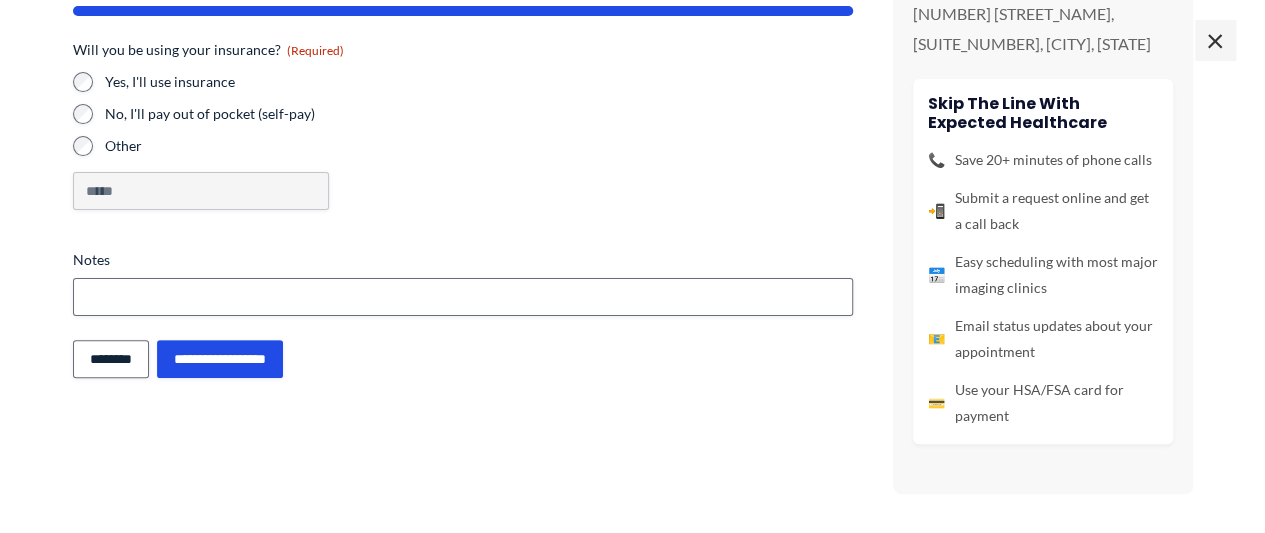 click on "Yes, I'll use insurance
No, I'll pay out of pocket (self-pay)
Other *****" at bounding box center (463, 141) 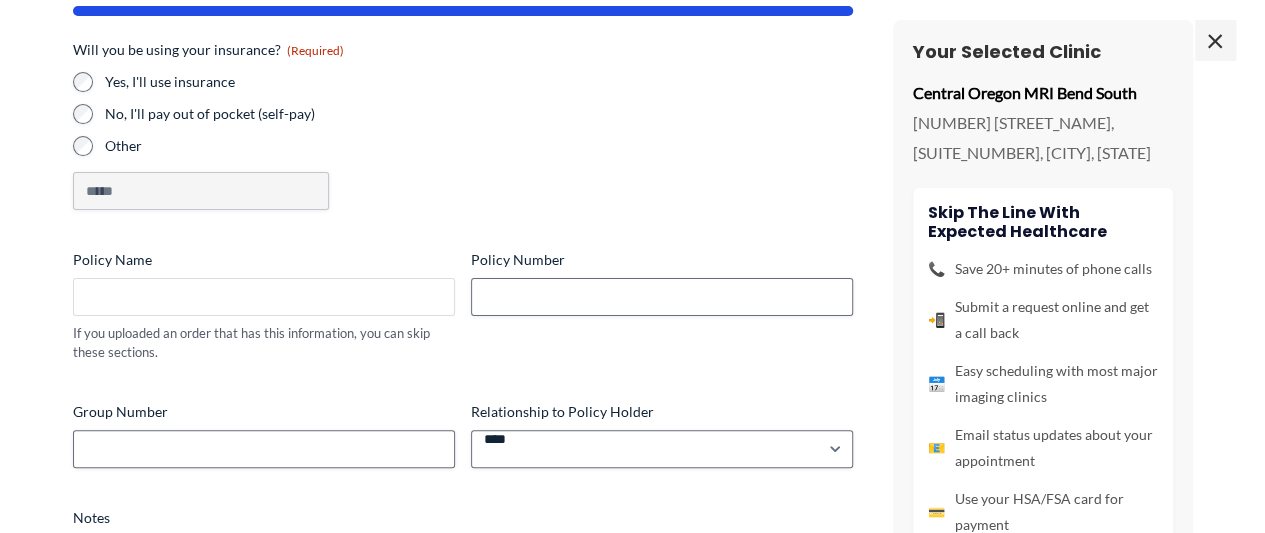 click on "Policy Name" at bounding box center (264, 297) 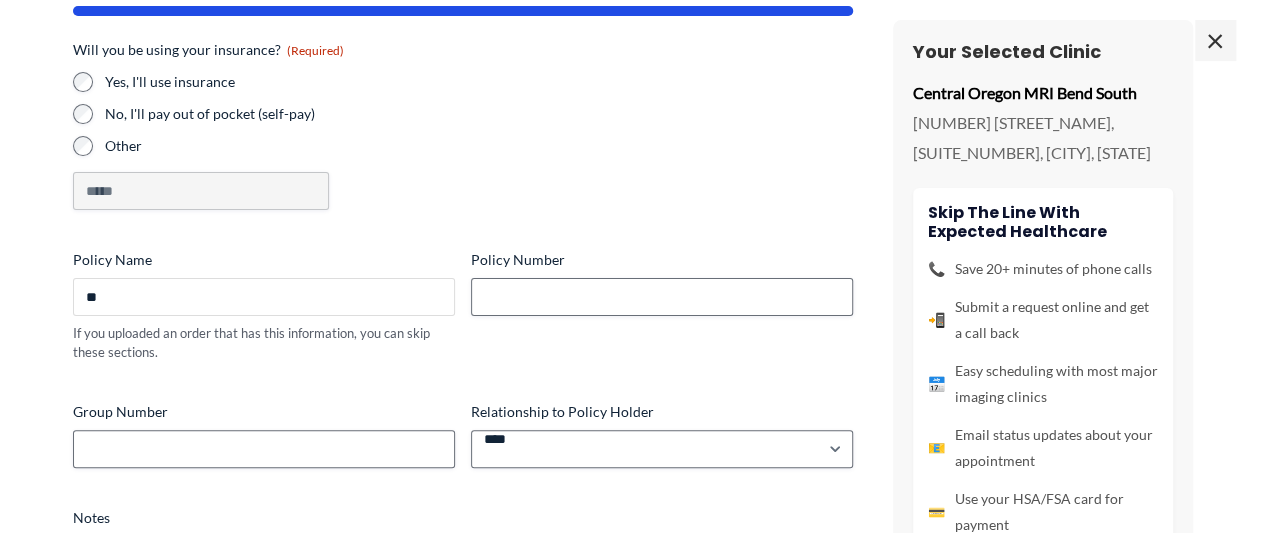 type on "*" 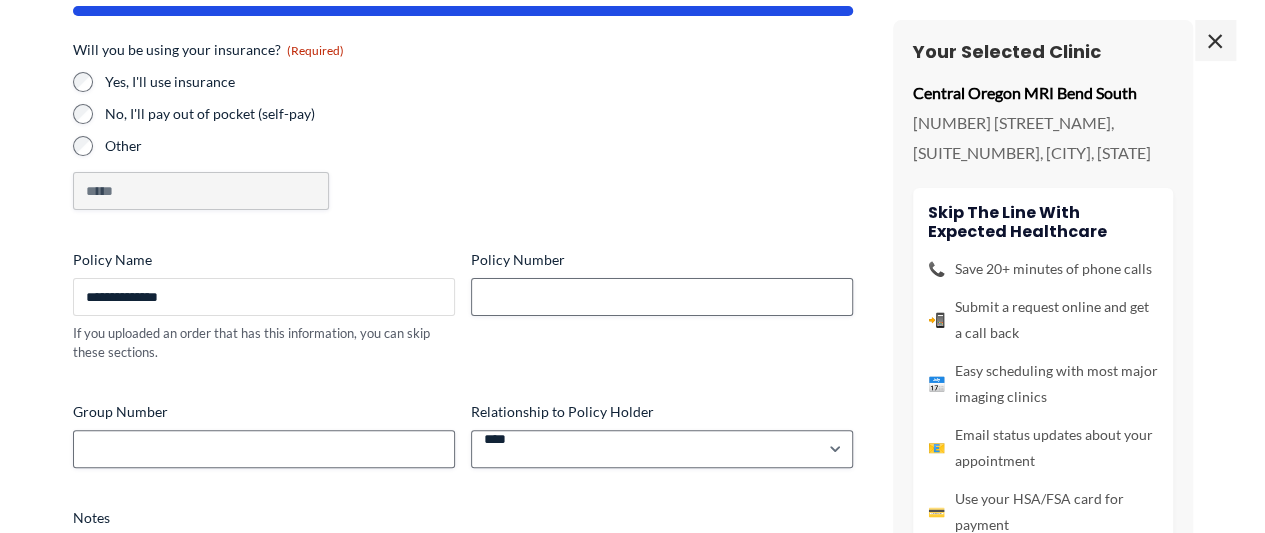 type on "**********" 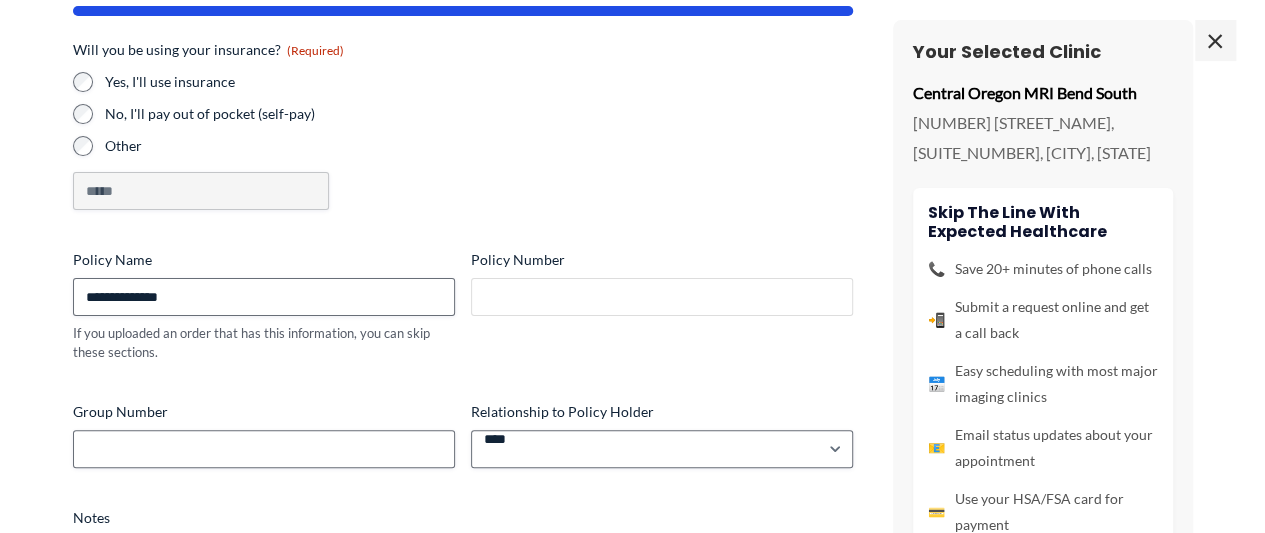 click on "Policy Number" at bounding box center [662, 297] 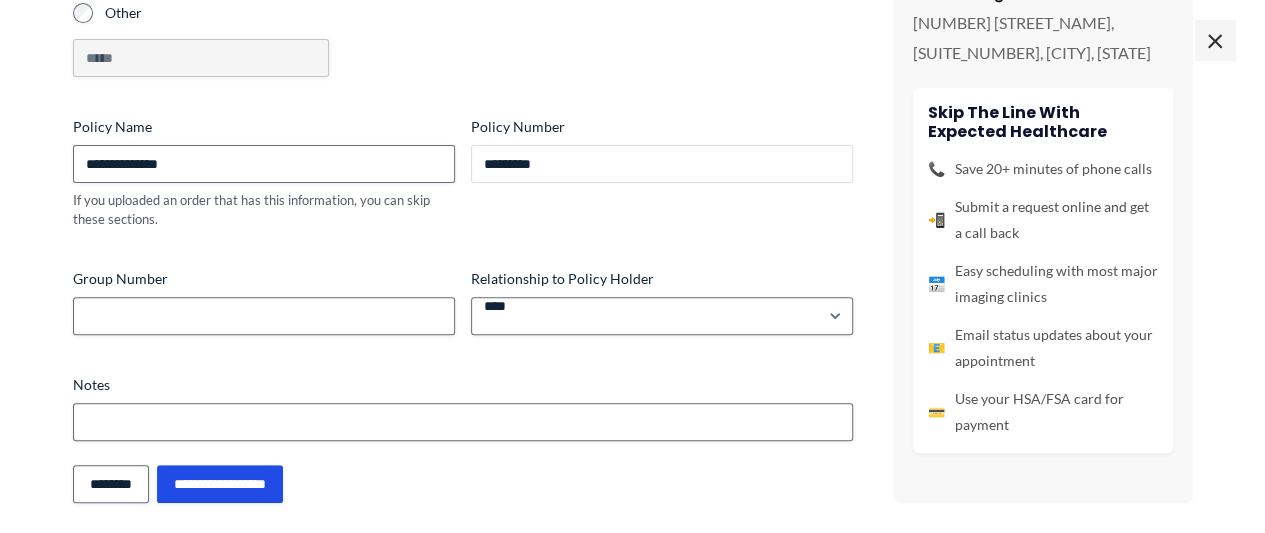 scroll, scrollTop: 291, scrollLeft: 0, axis: vertical 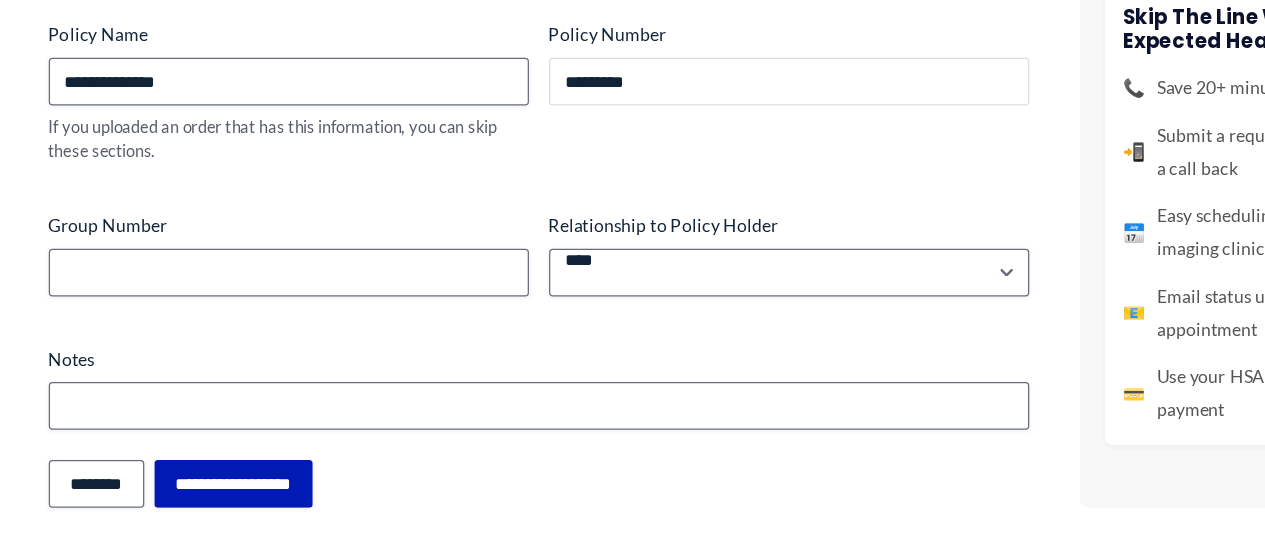 type on "*********" 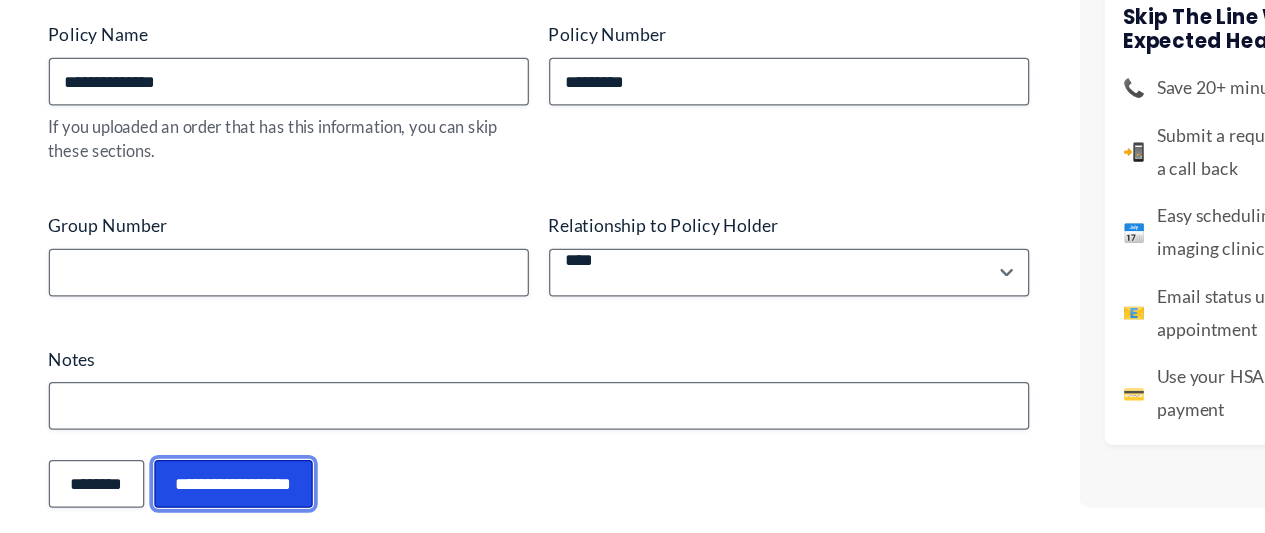 click on "**********" at bounding box center (220, 475) 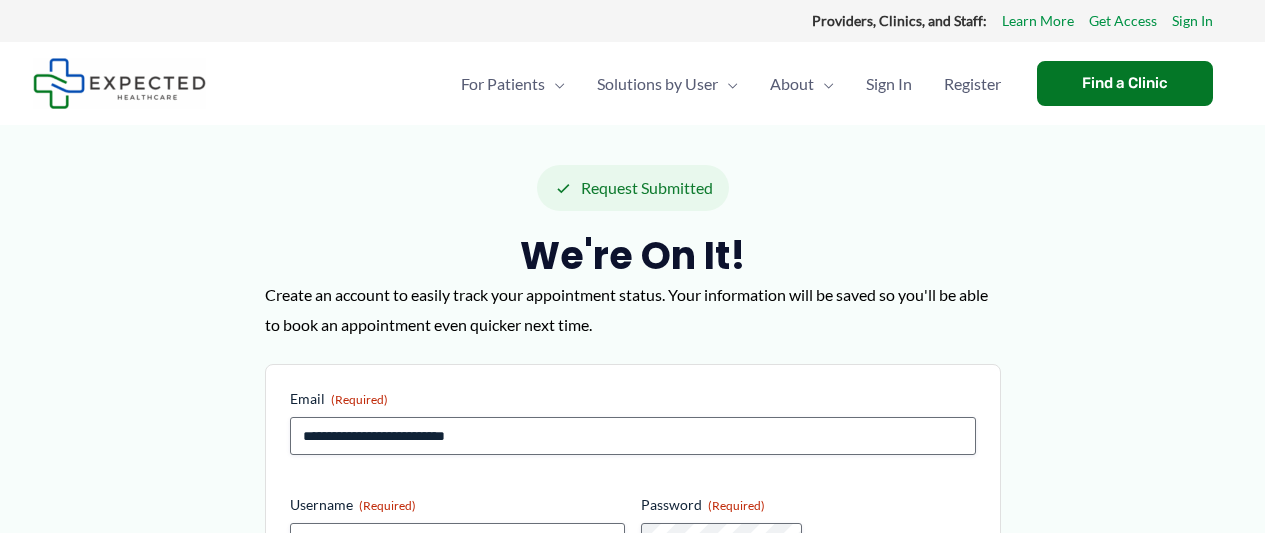scroll, scrollTop: 0, scrollLeft: 0, axis: both 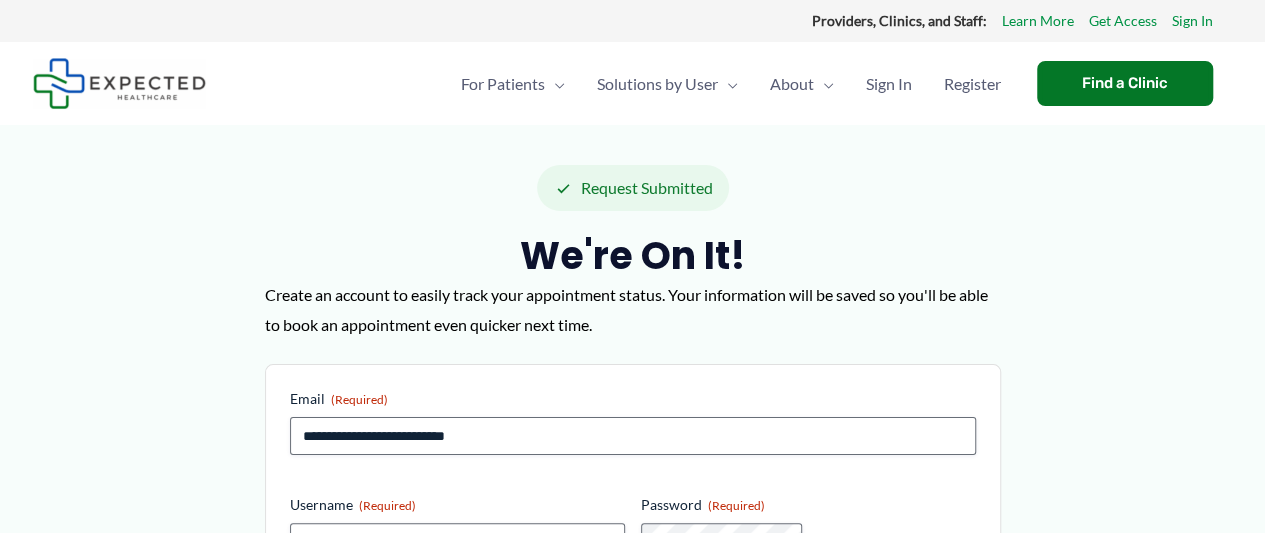 drag, startPoint x: 1232, startPoint y: 210, endPoint x: 1275, endPoint y: 145, distance: 77.93587 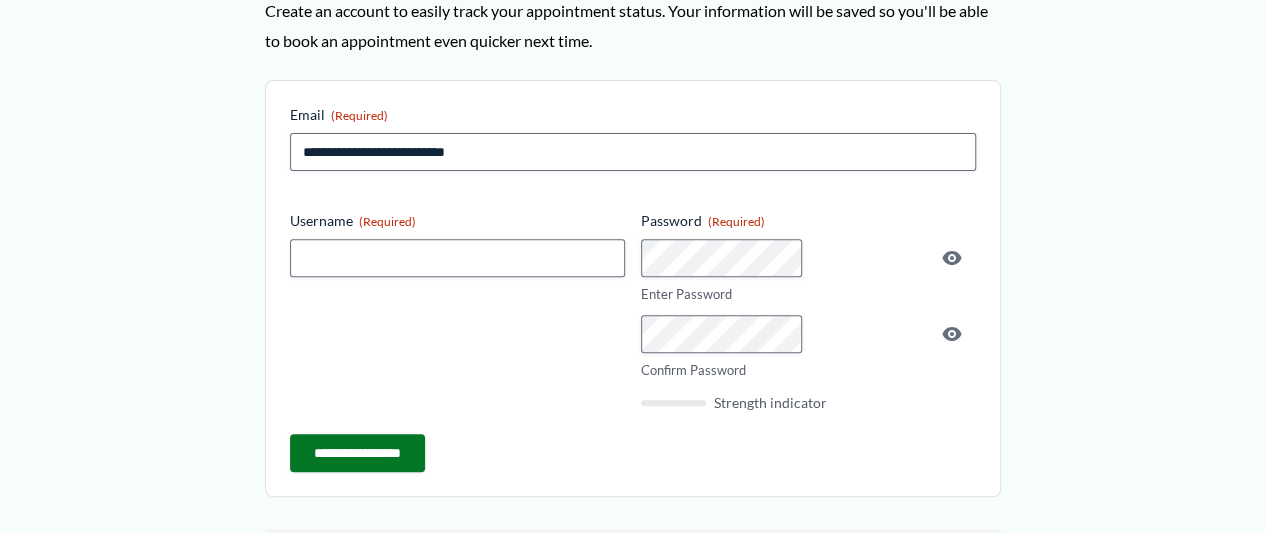 scroll, scrollTop: 286, scrollLeft: 0, axis: vertical 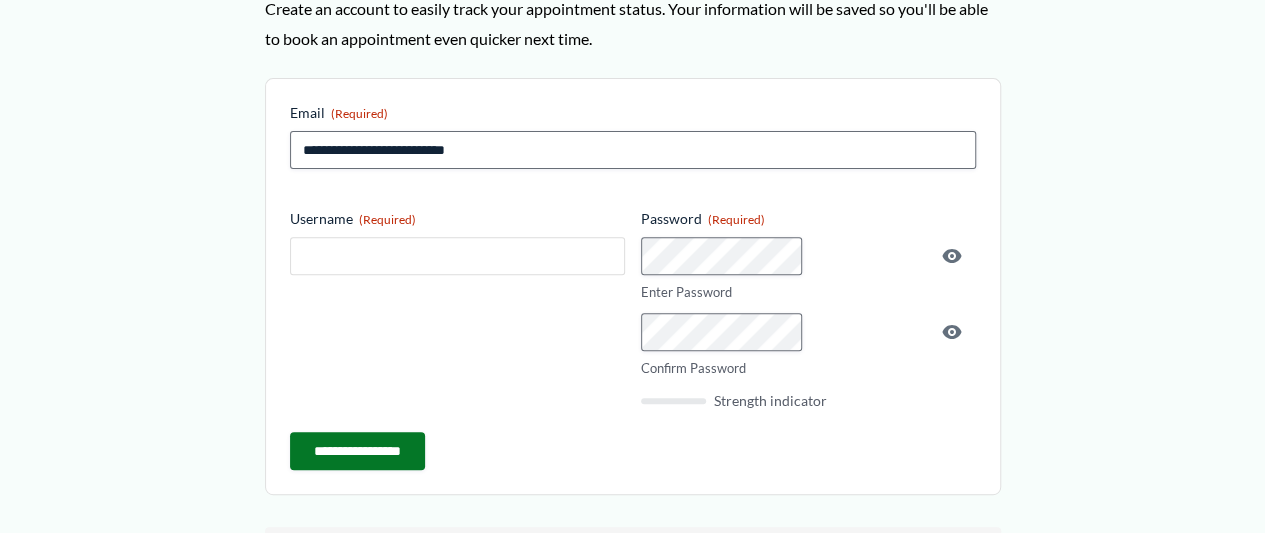click on "Username (Required)" at bounding box center [457, 256] 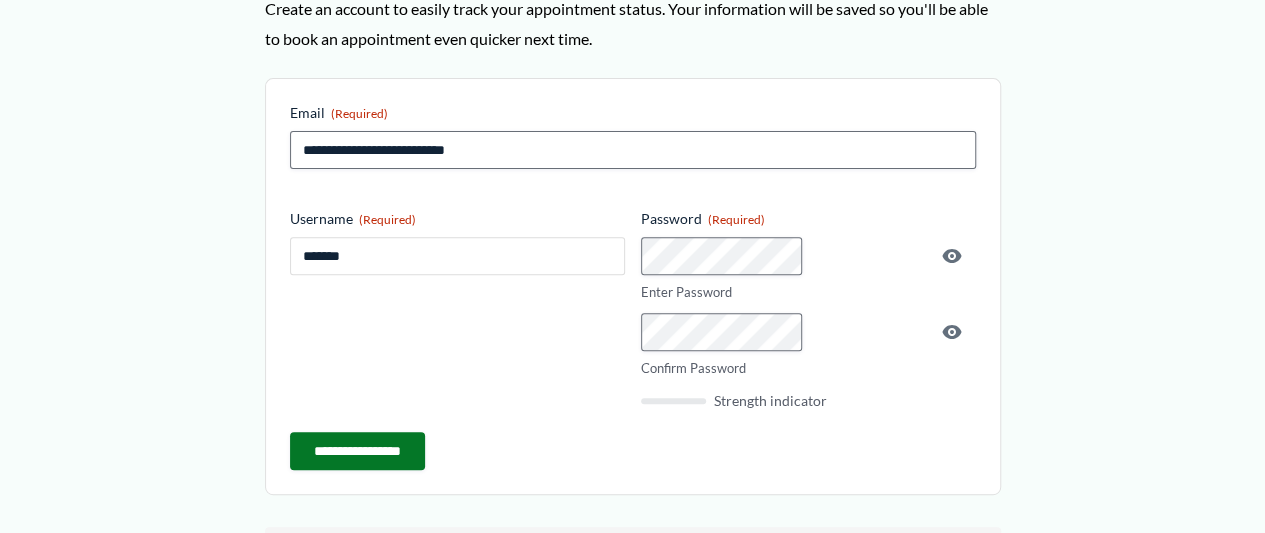 type on "*******" 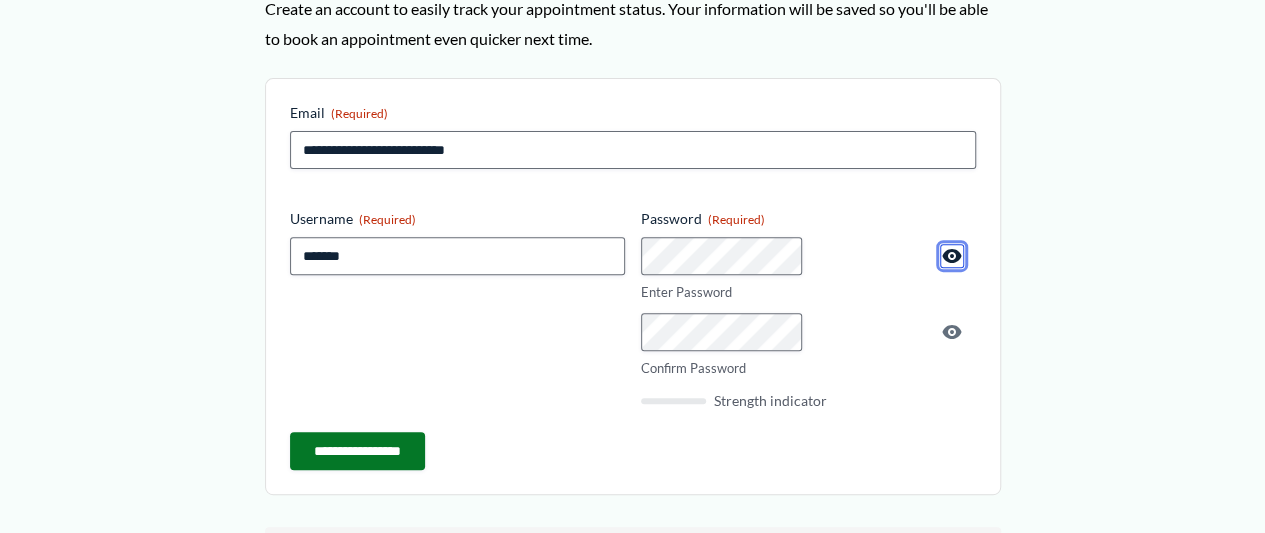 click at bounding box center [952, 256] 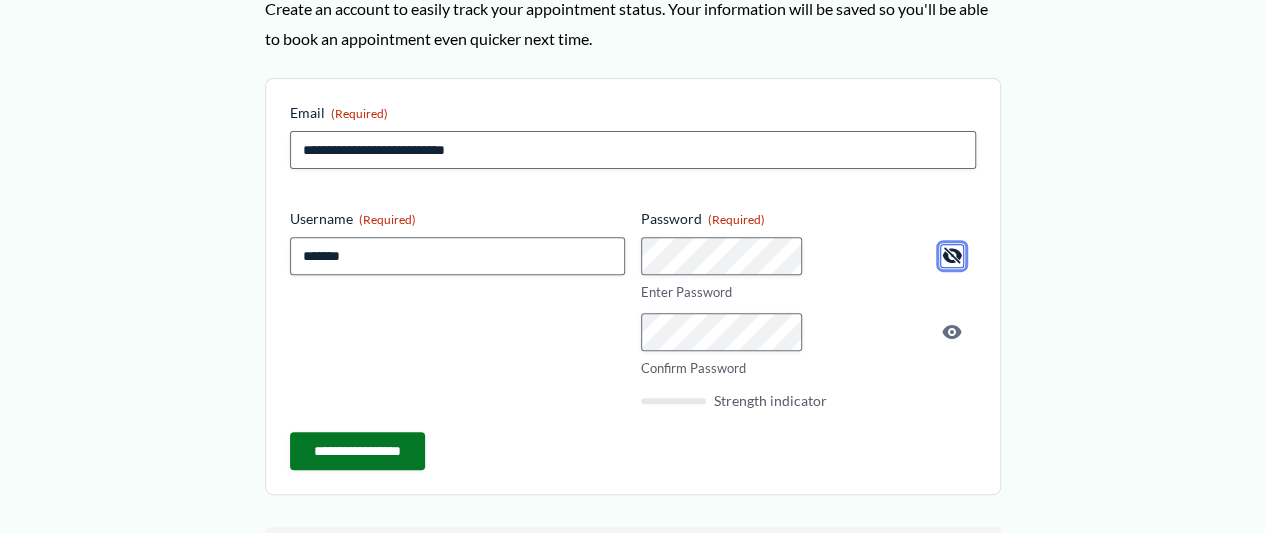 click at bounding box center (952, 256) 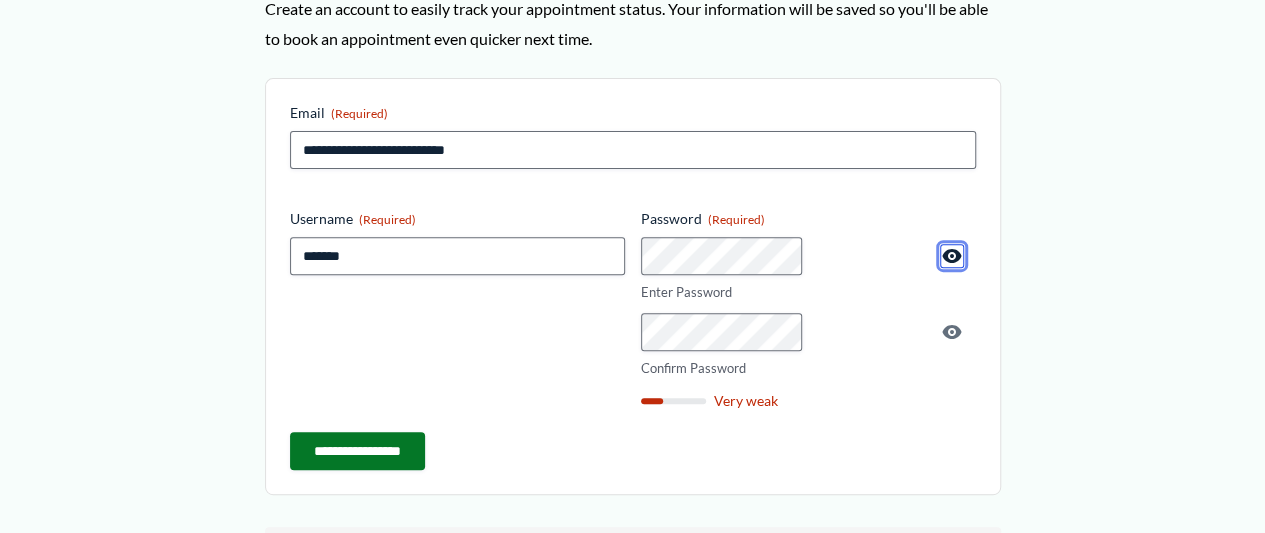 click at bounding box center [952, 256] 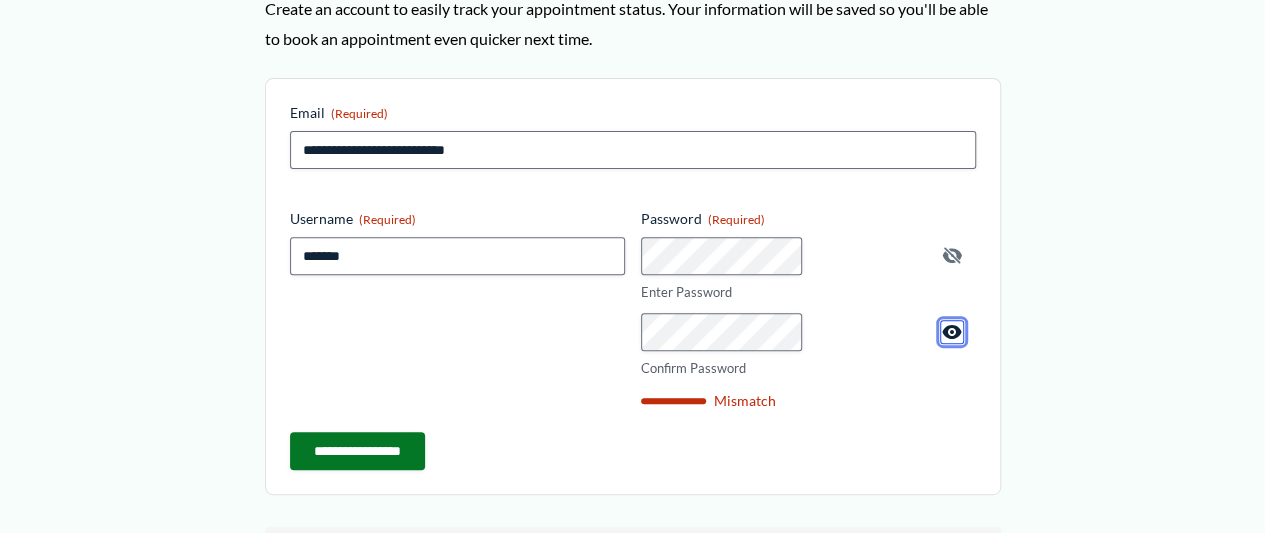 click at bounding box center [952, 332] 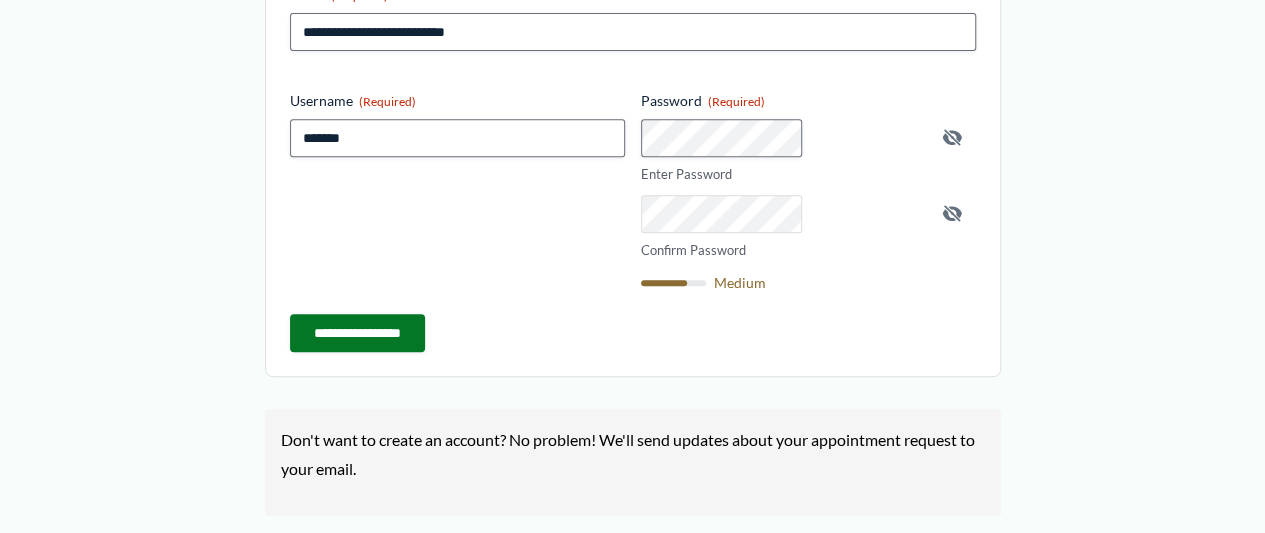 scroll, scrollTop: 413, scrollLeft: 0, axis: vertical 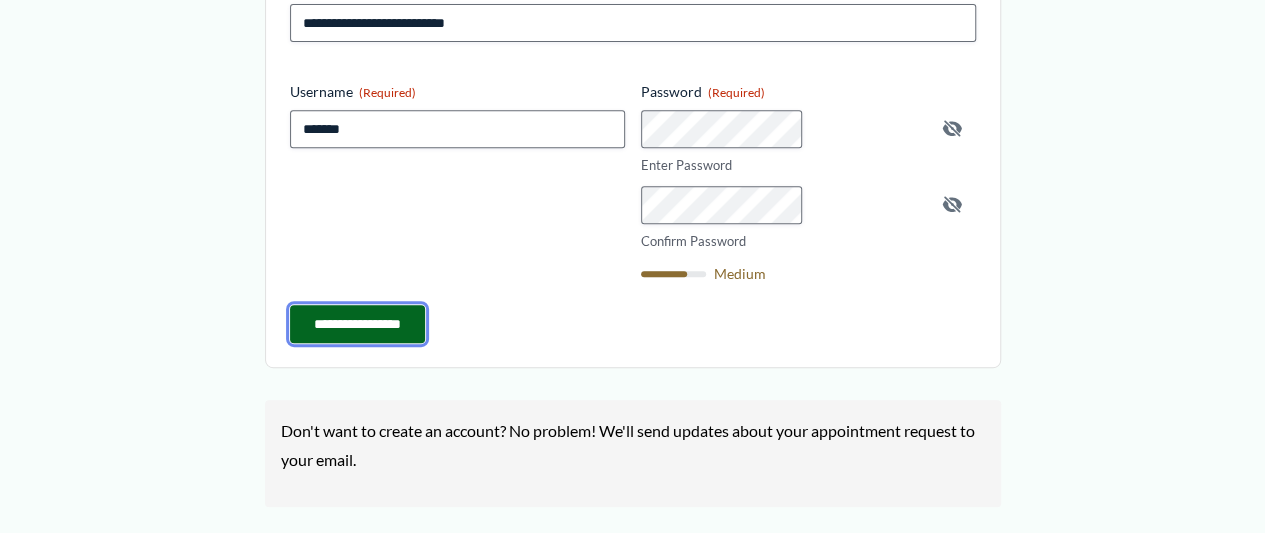 click on "**********" at bounding box center [357, 324] 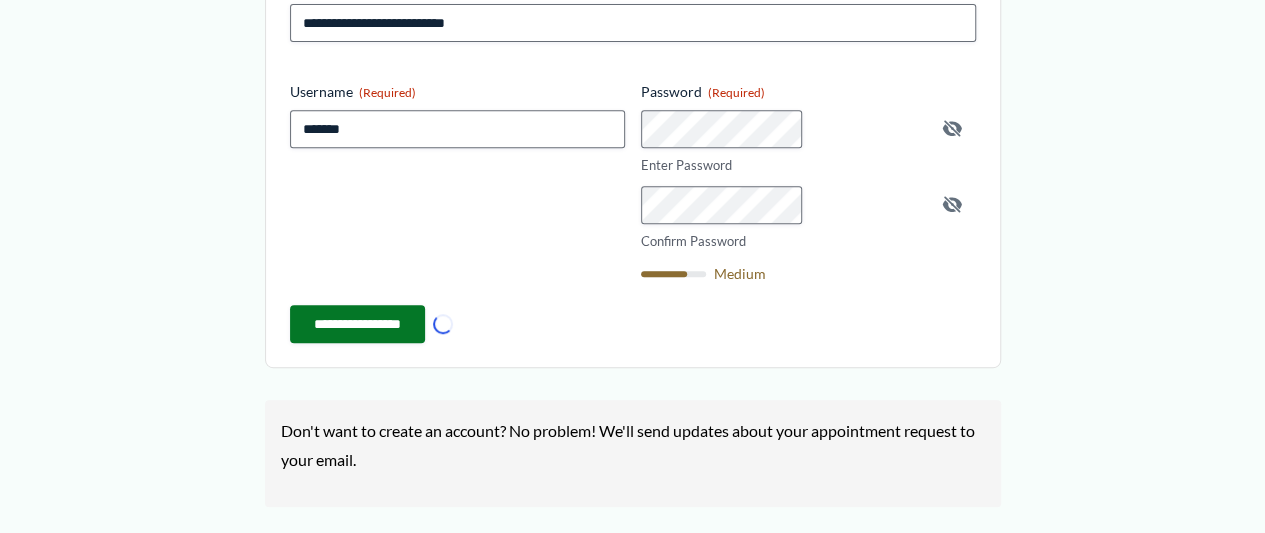 click on "**********" at bounding box center [633, 159] 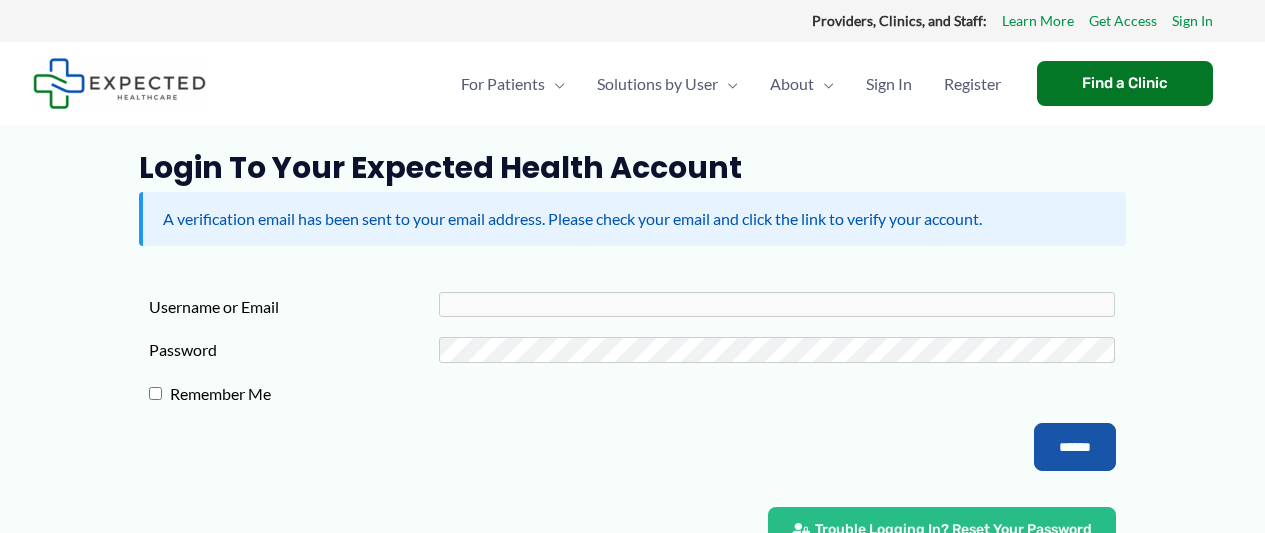 scroll, scrollTop: 0, scrollLeft: 0, axis: both 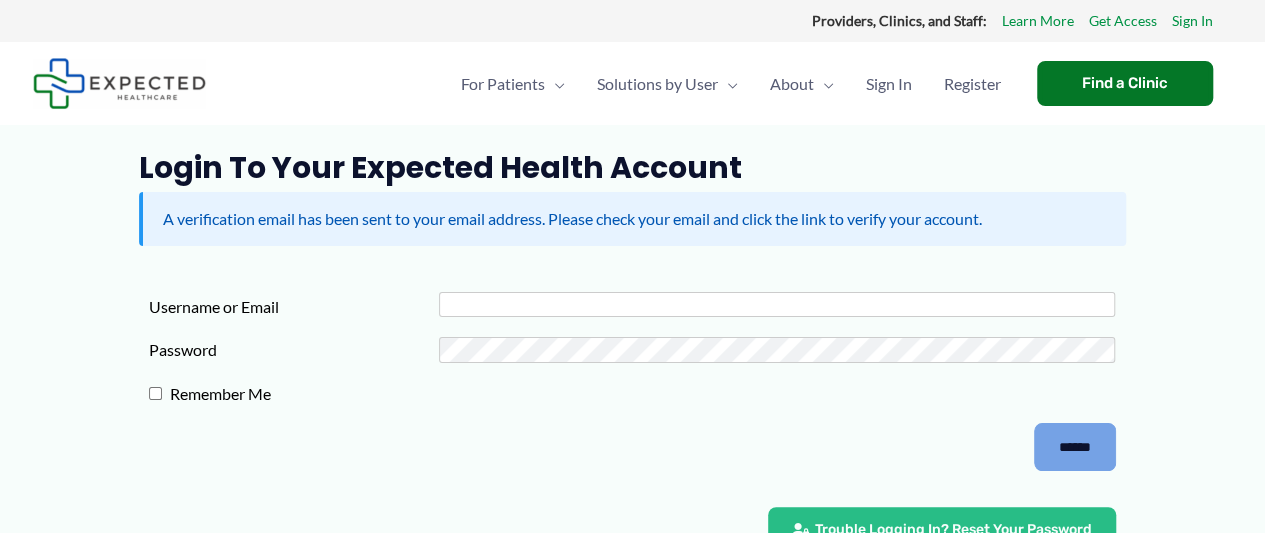 type on "*******" 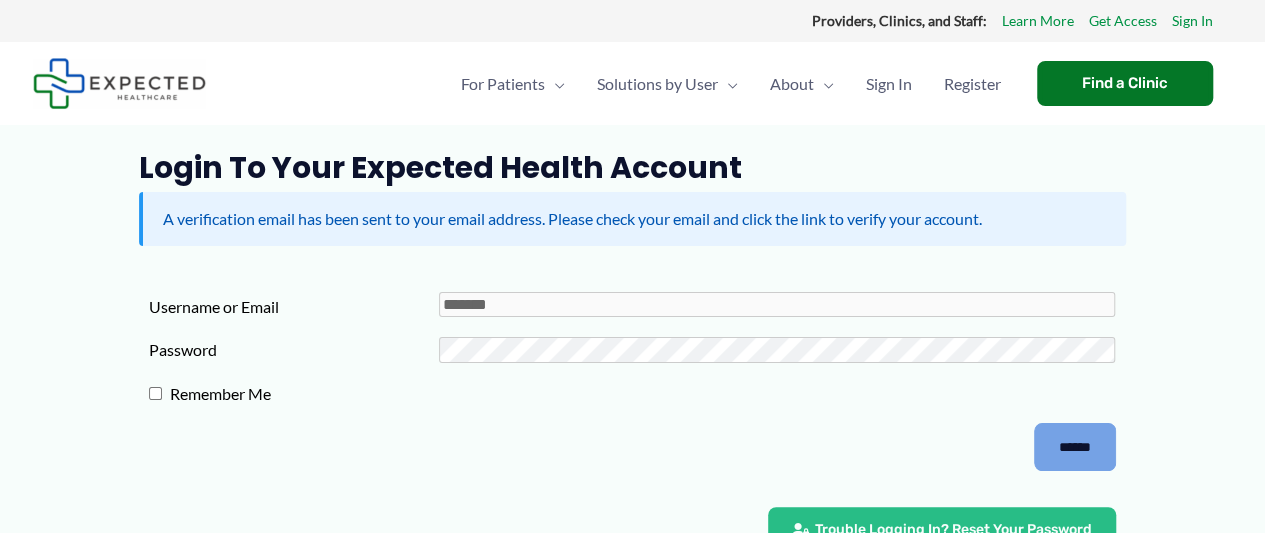 click on "******" at bounding box center (1075, 447) 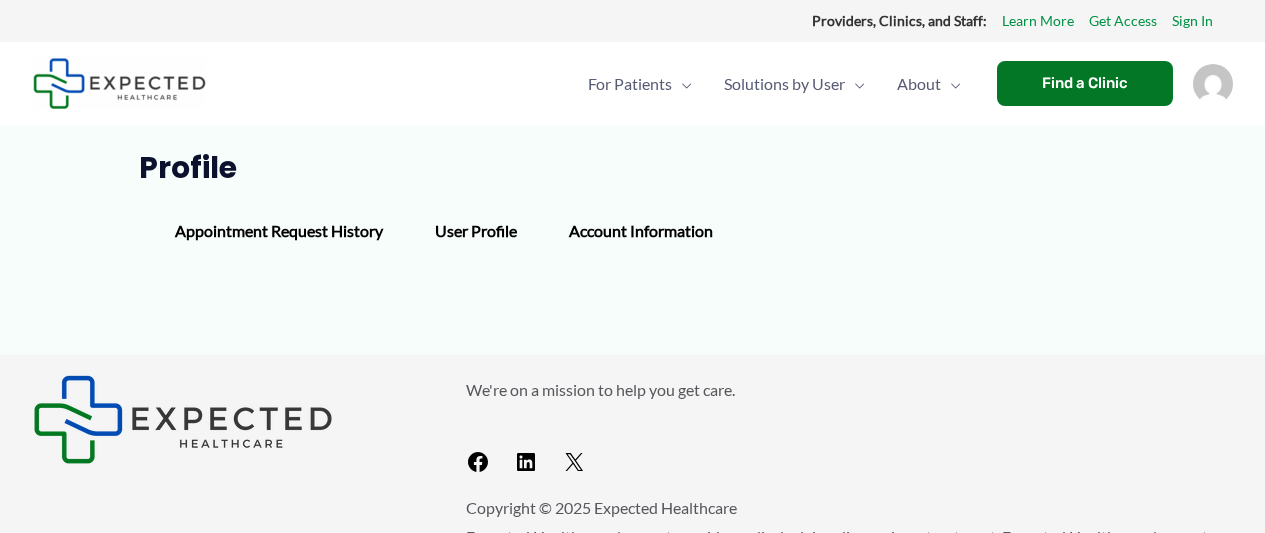 scroll, scrollTop: 0, scrollLeft: 0, axis: both 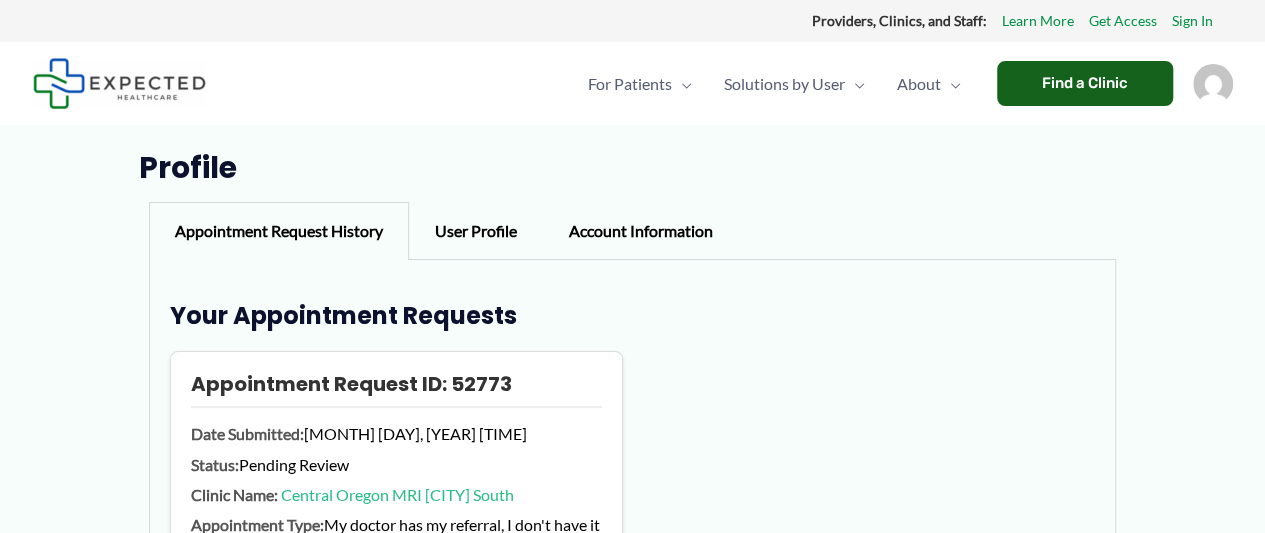 click on "Find a Clinic" at bounding box center (1085, 83) 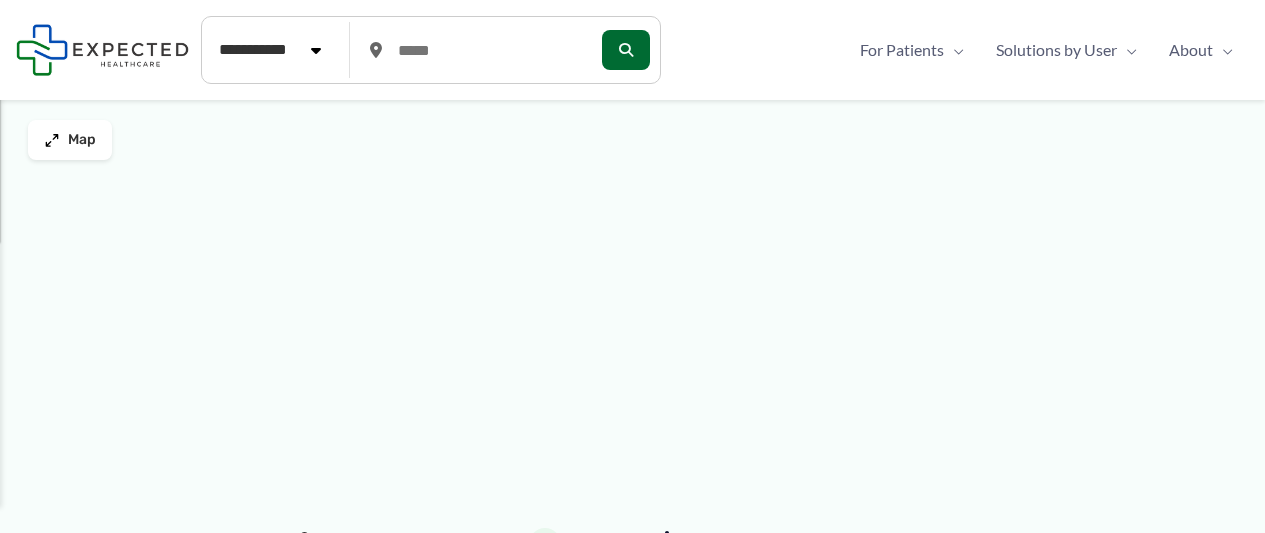 scroll, scrollTop: 0, scrollLeft: 0, axis: both 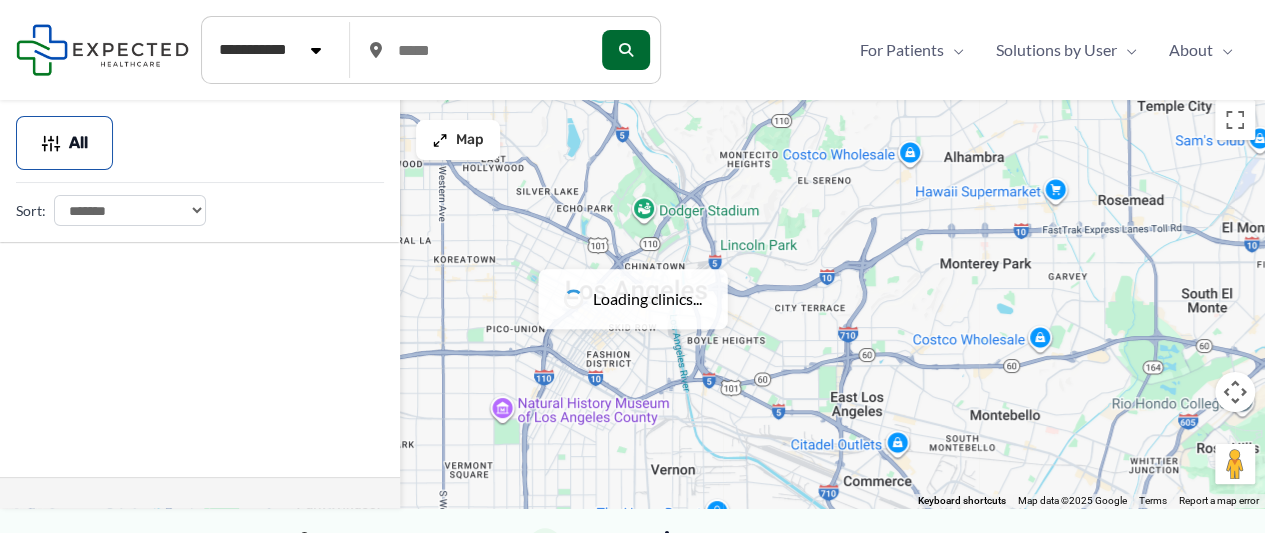 click on "**********" at bounding box center (130, 210) 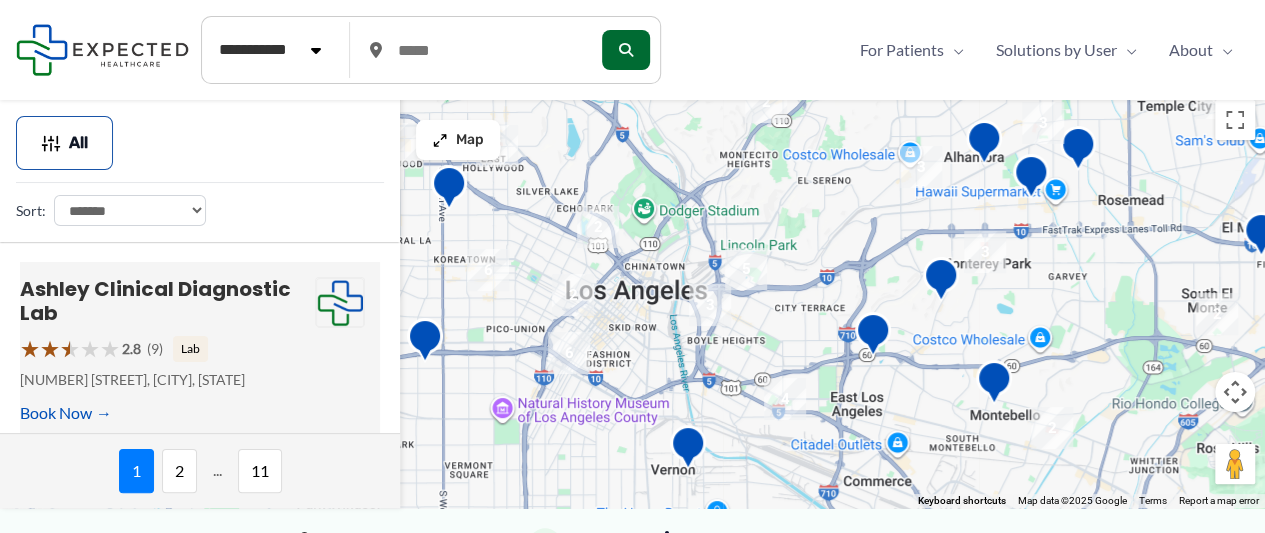click on "★ ★ ★ ★ ★
2.8
(9)
Lab" at bounding box center (167, 348) 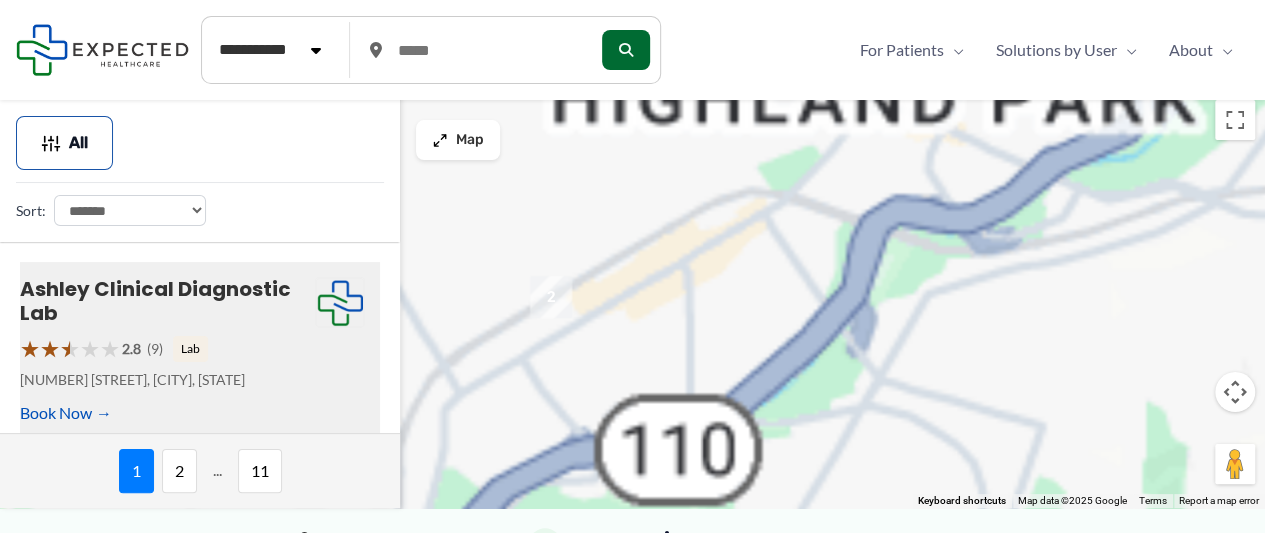 scroll, scrollTop: 8, scrollLeft: 0, axis: vertical 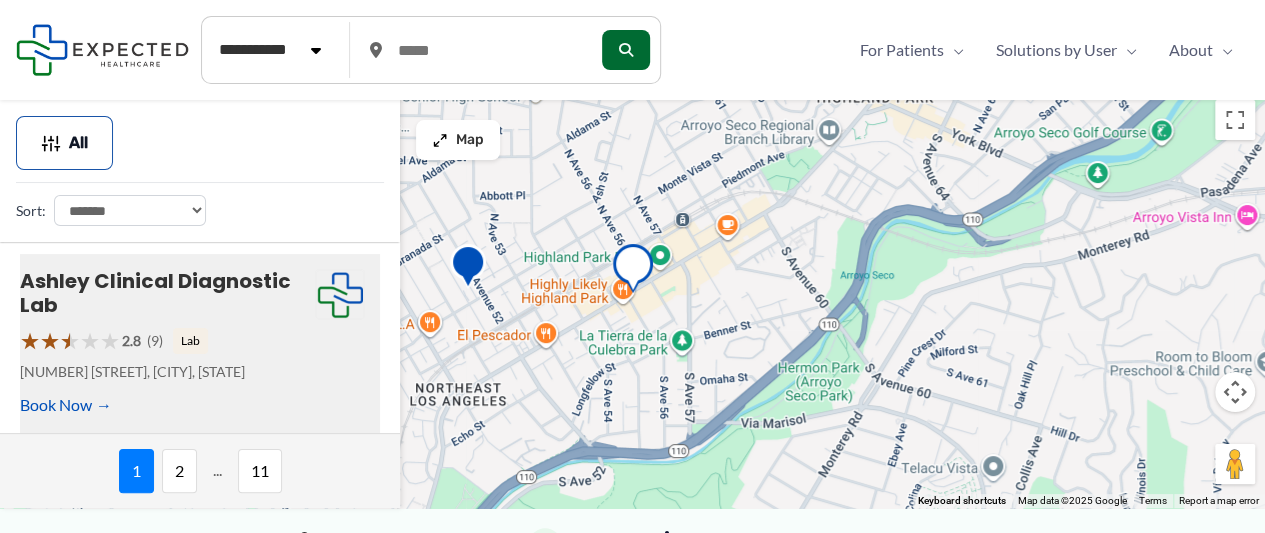 click on "2" at bounding box center (179, 471) 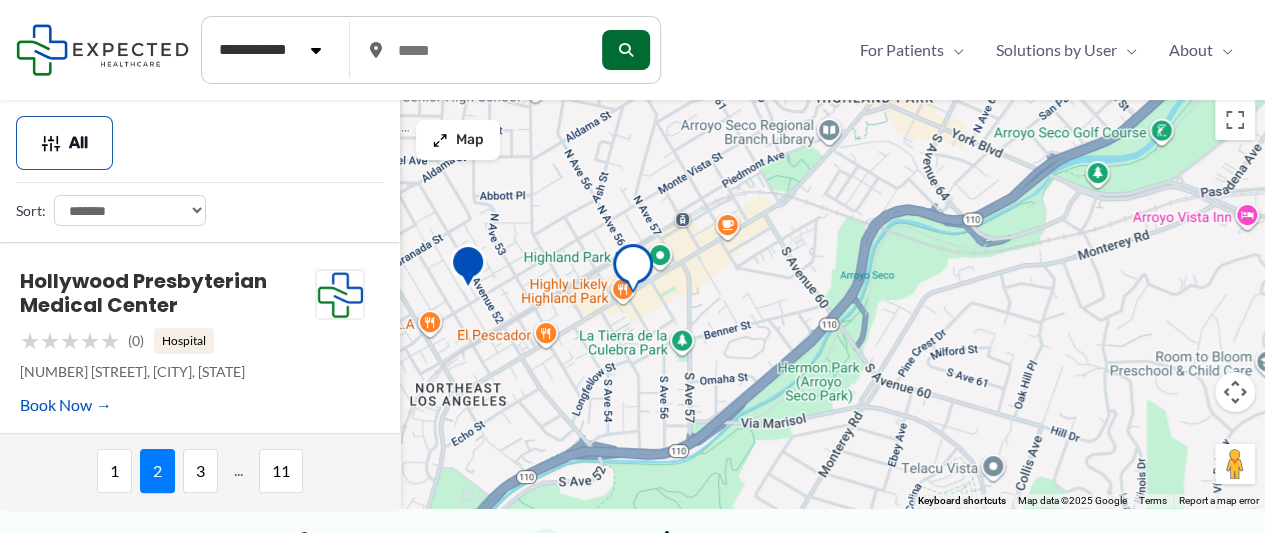 scroll, scrollTop: 0, scrollLeft: 0, axis: both 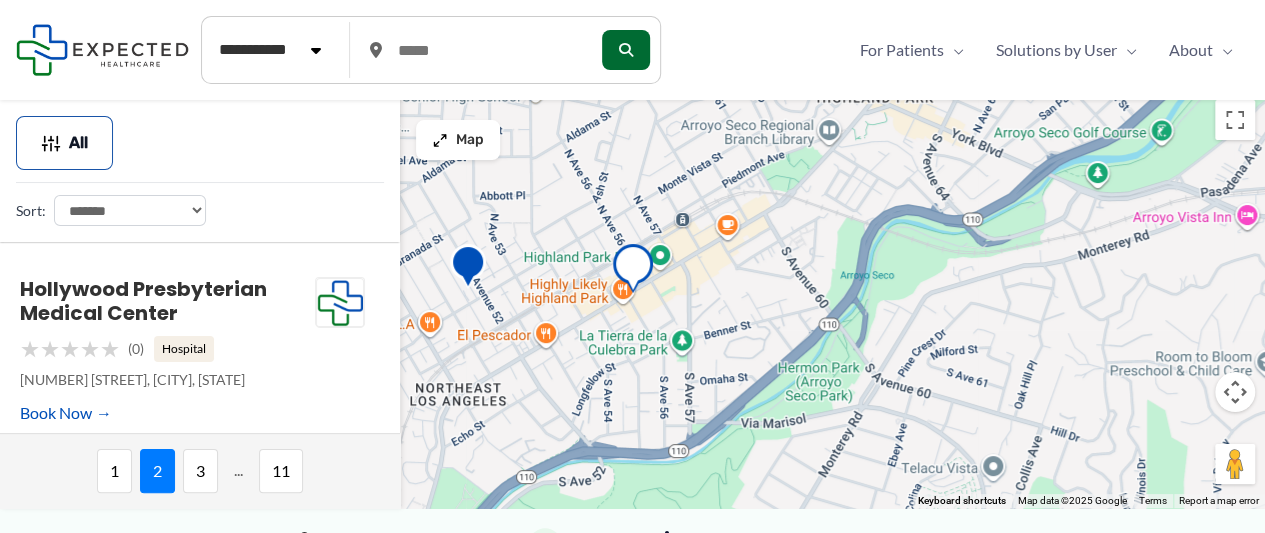 click on "3" at bounding box center [200, 471] 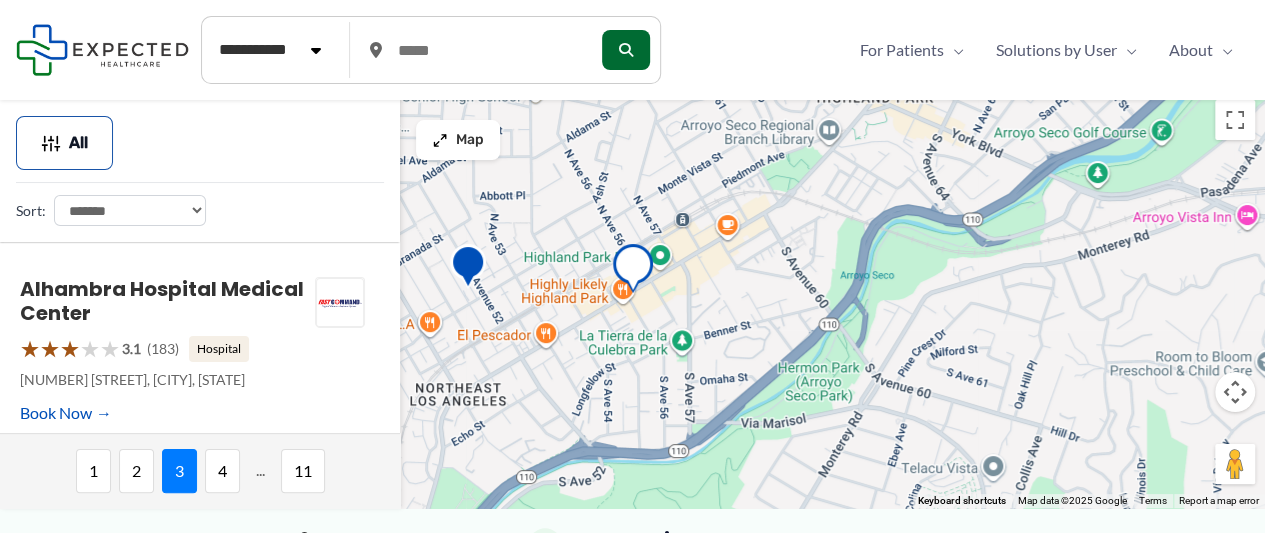 click on "3" at bounding box center (179, 471) 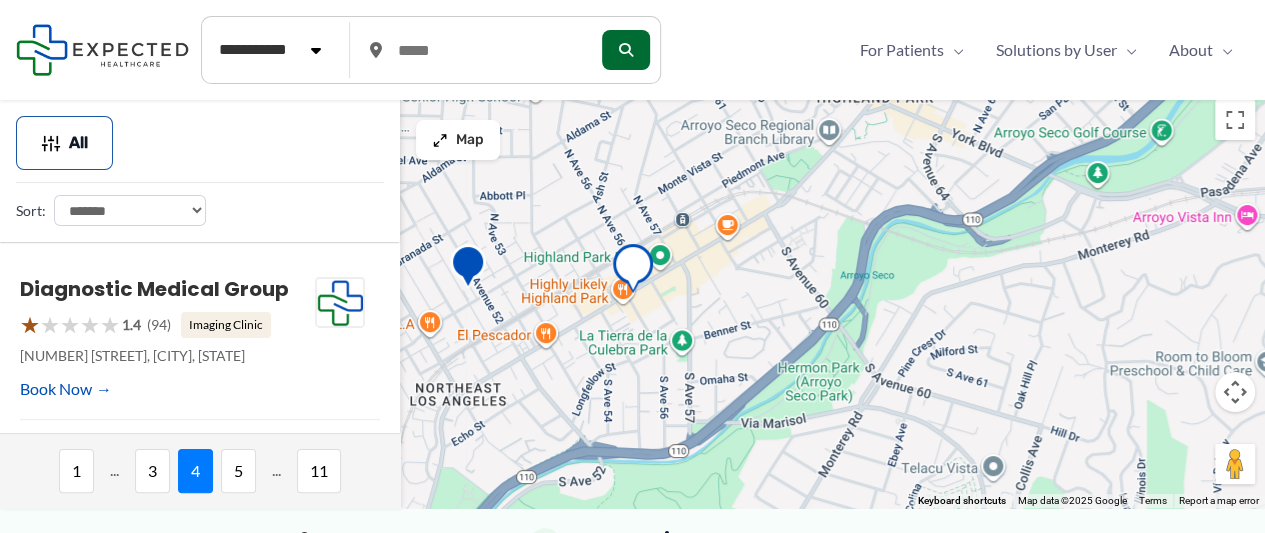 click on "5" at bounding box center (238, 471) 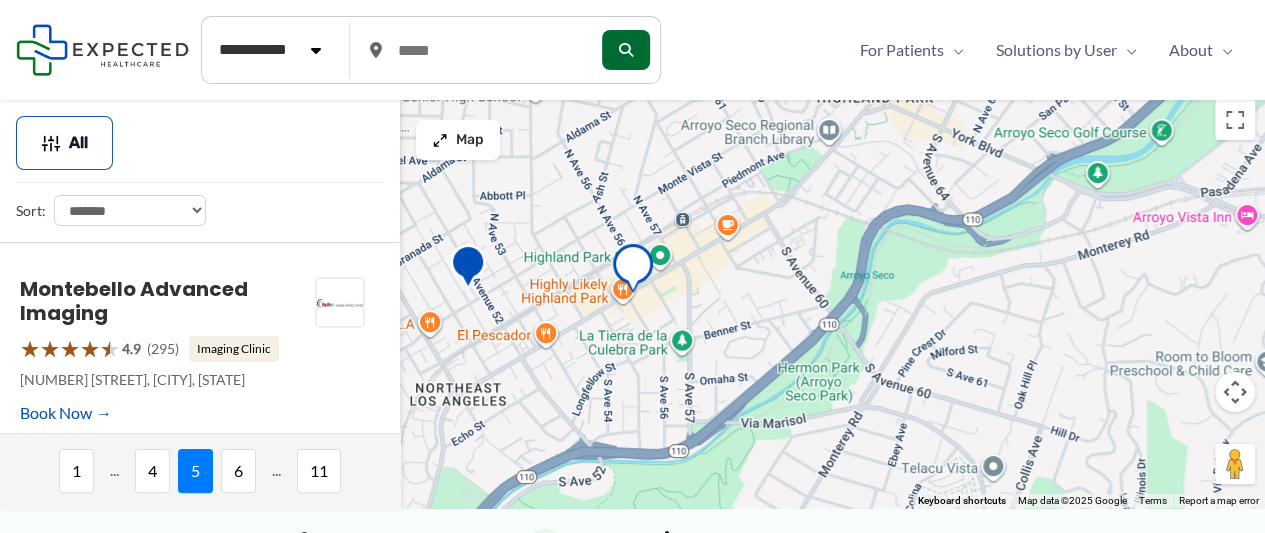 click on "6" at bounding box center (238, 471) 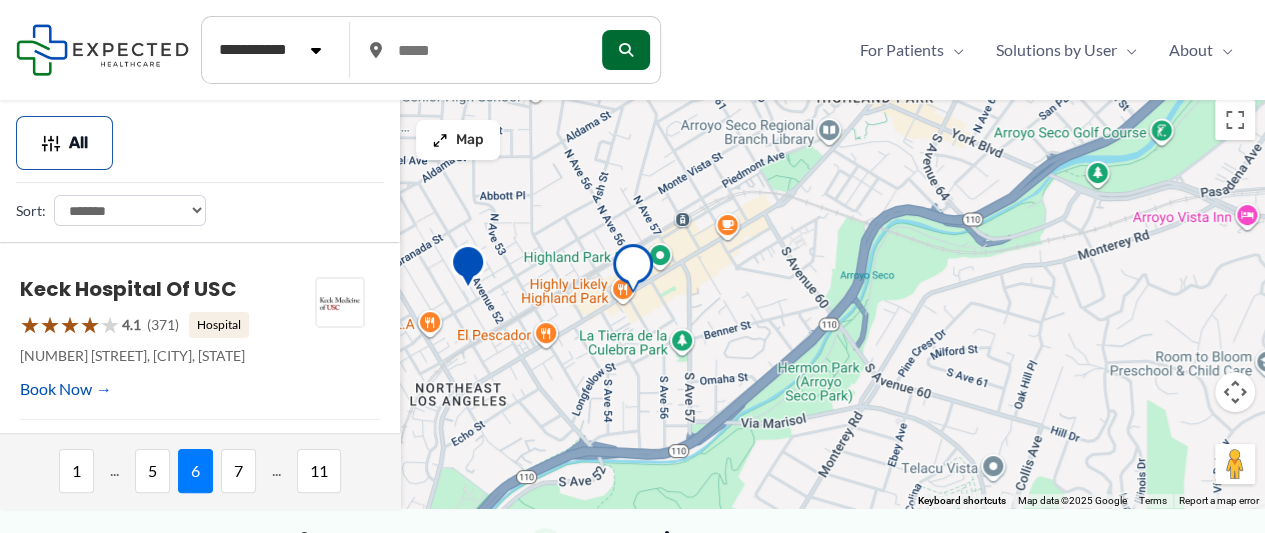 click on "7" at bounding box center (238, 471) 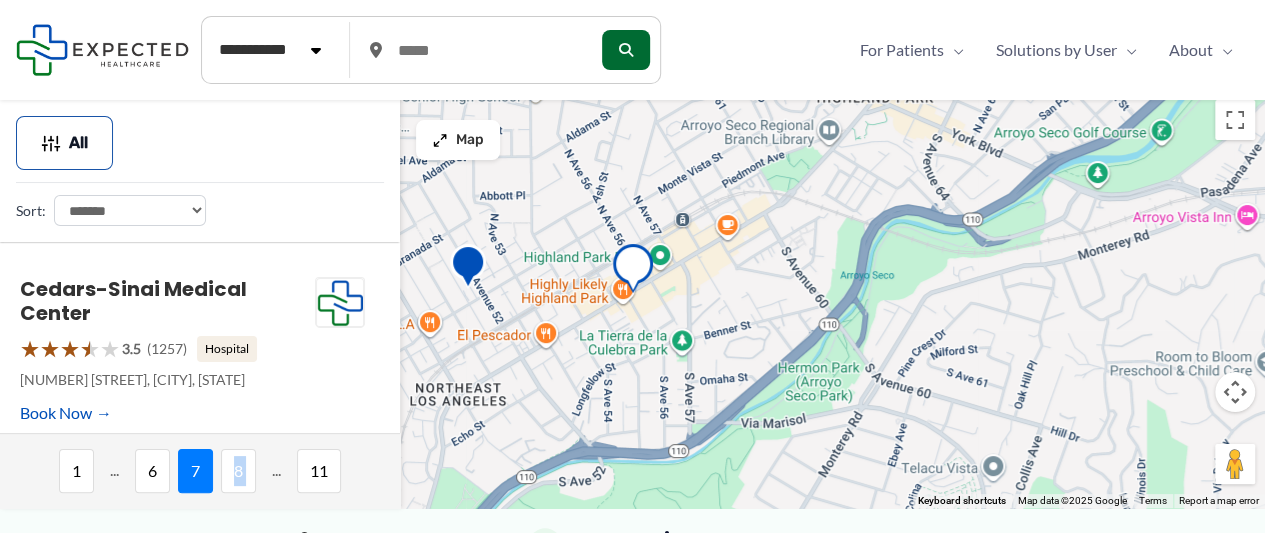 click on "8" at bounding box center [238, 471] 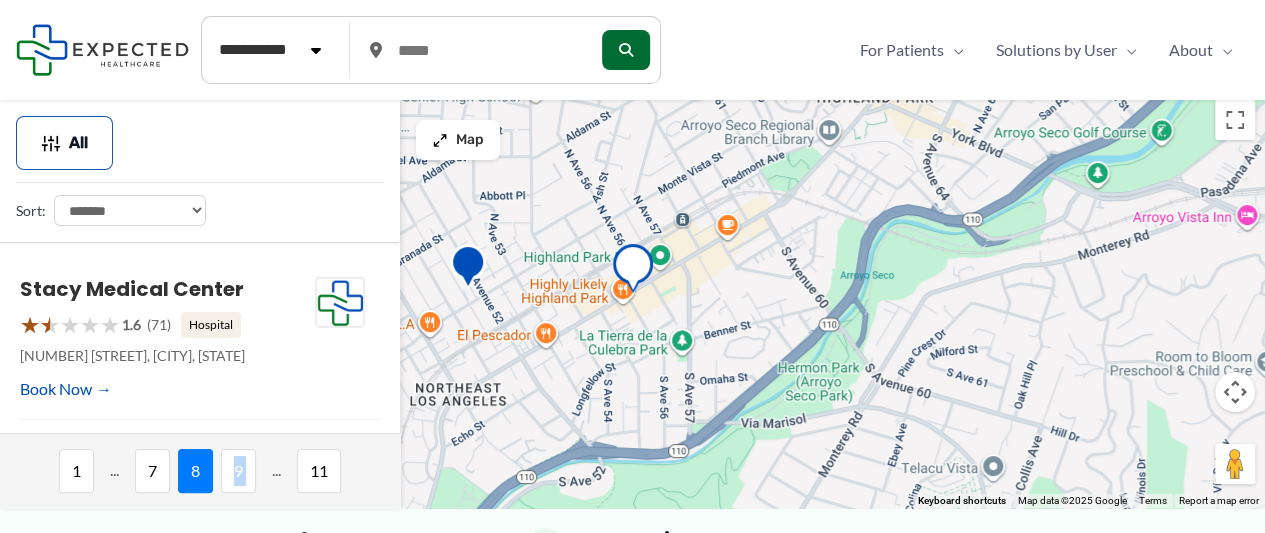 click on "9" at bounding box center [238, 471] 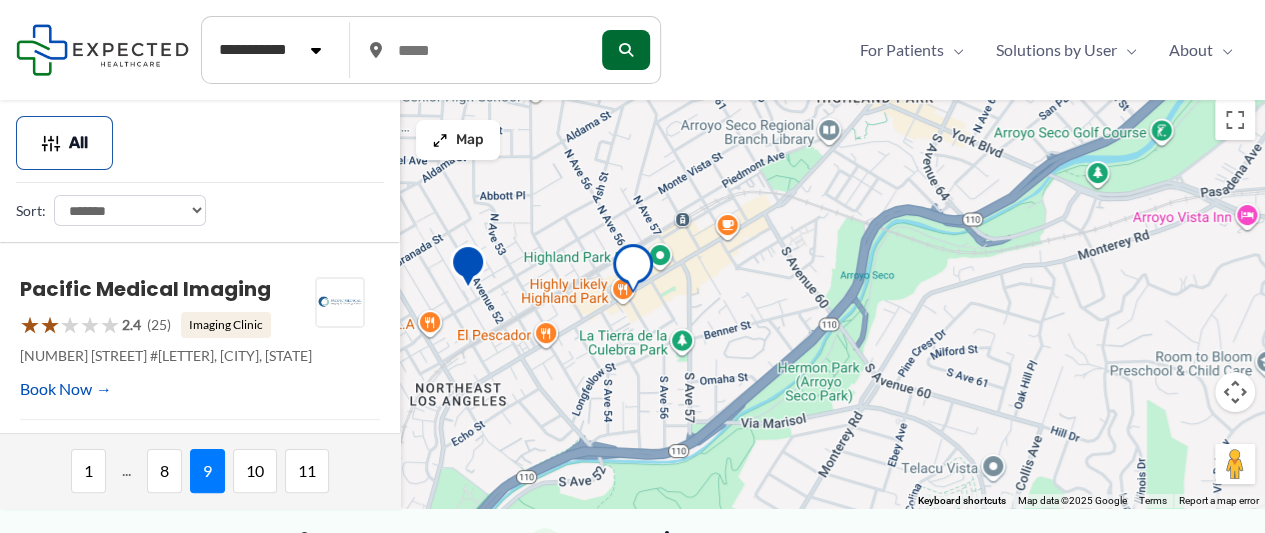 click on "10" at bounding box center (255, 471) 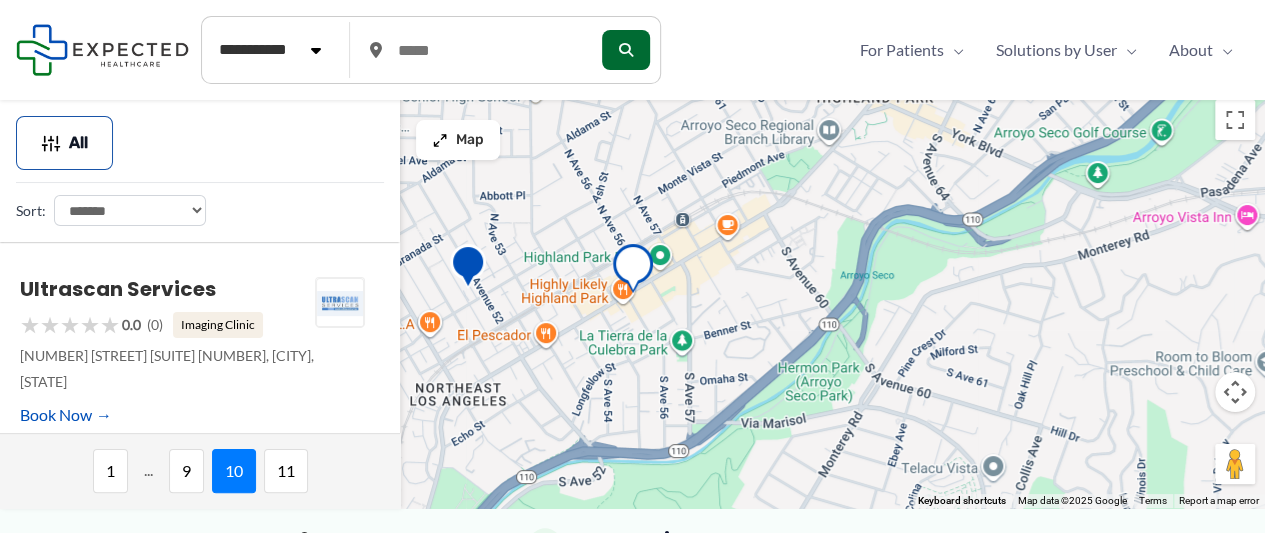click on "1 ... 9 10 11" at bounding box center (200, 470) 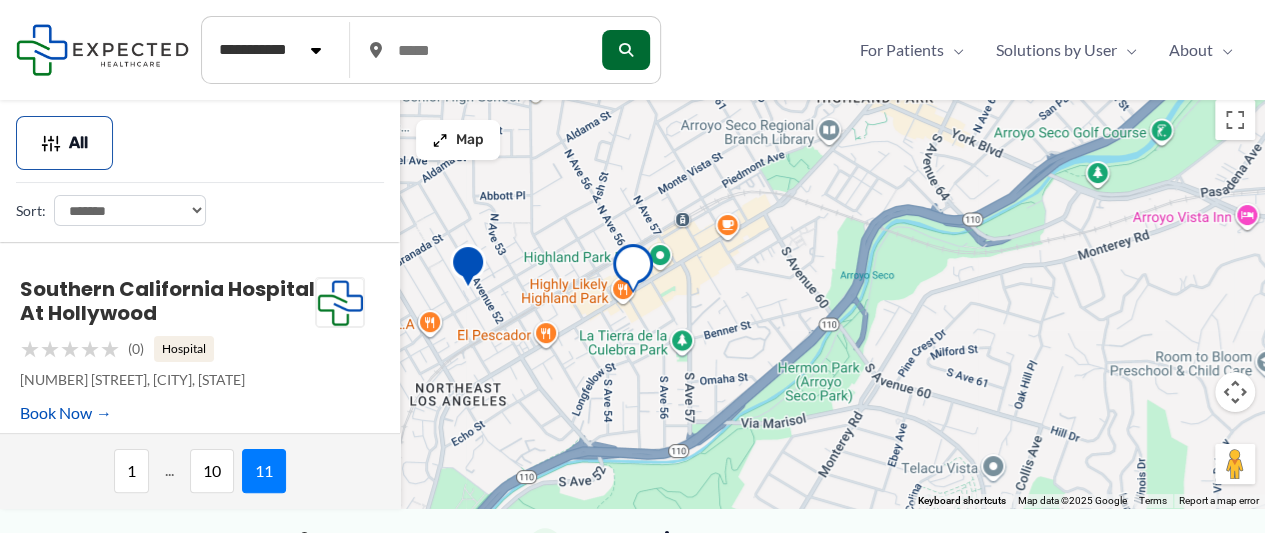 click on "1 ... 10 11" at bounding box center [200, 470] 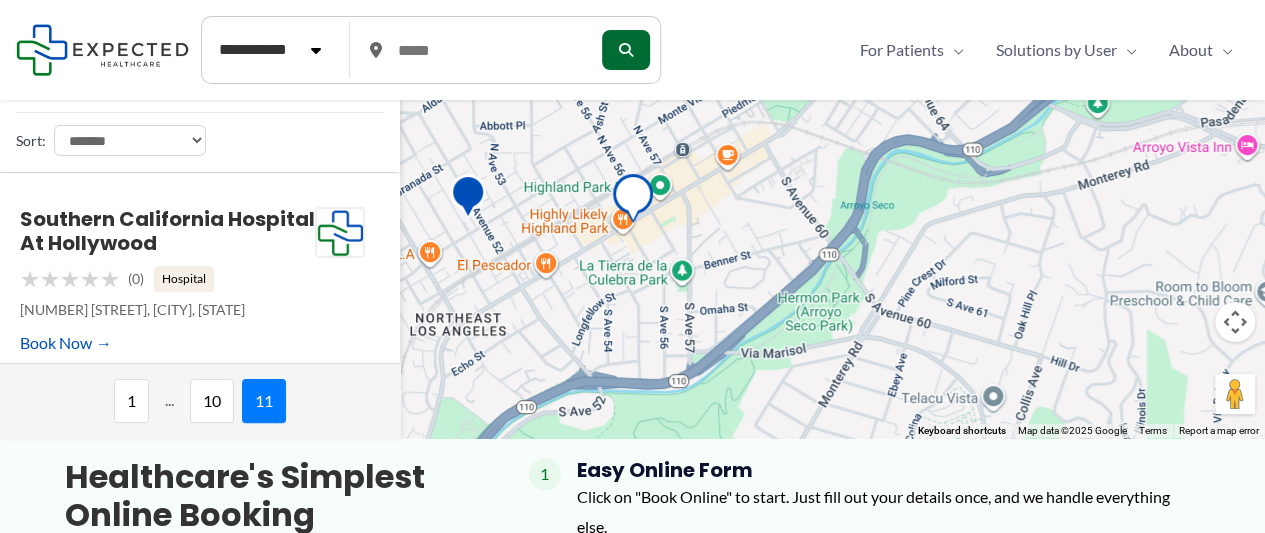 scroll, scrollTop: 86, scrollLeft: 0, axis: vertical 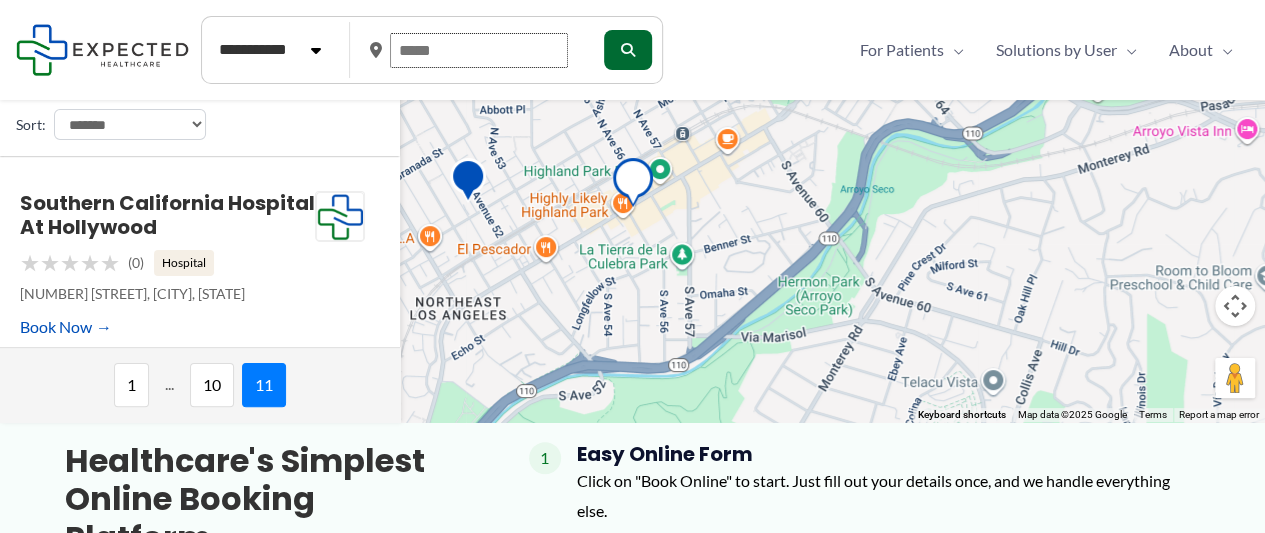 drag, startPoint x: 454, startPoint y: 49, endPoint x: 394, endPoint y: 54, distance: 60.207973 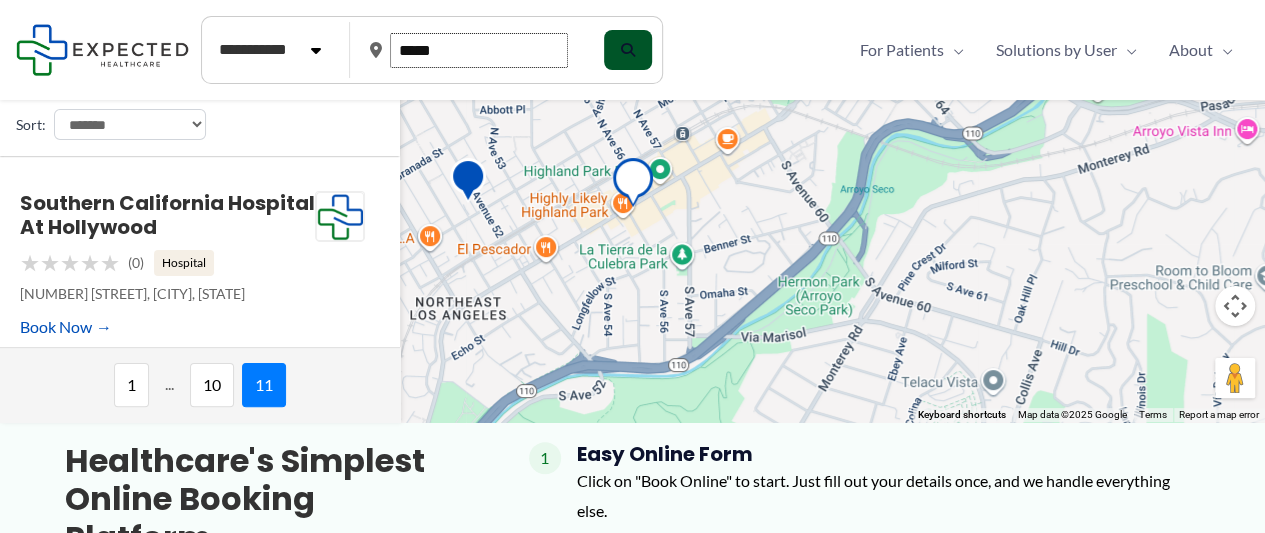 type on "*****" 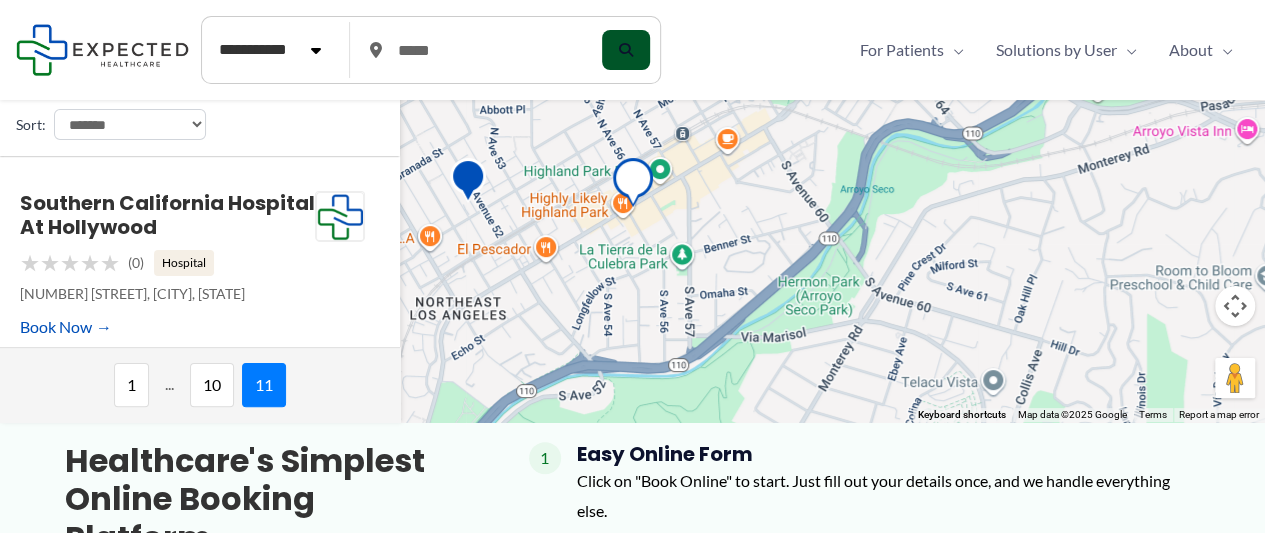 click at bounding box center (626, 50) 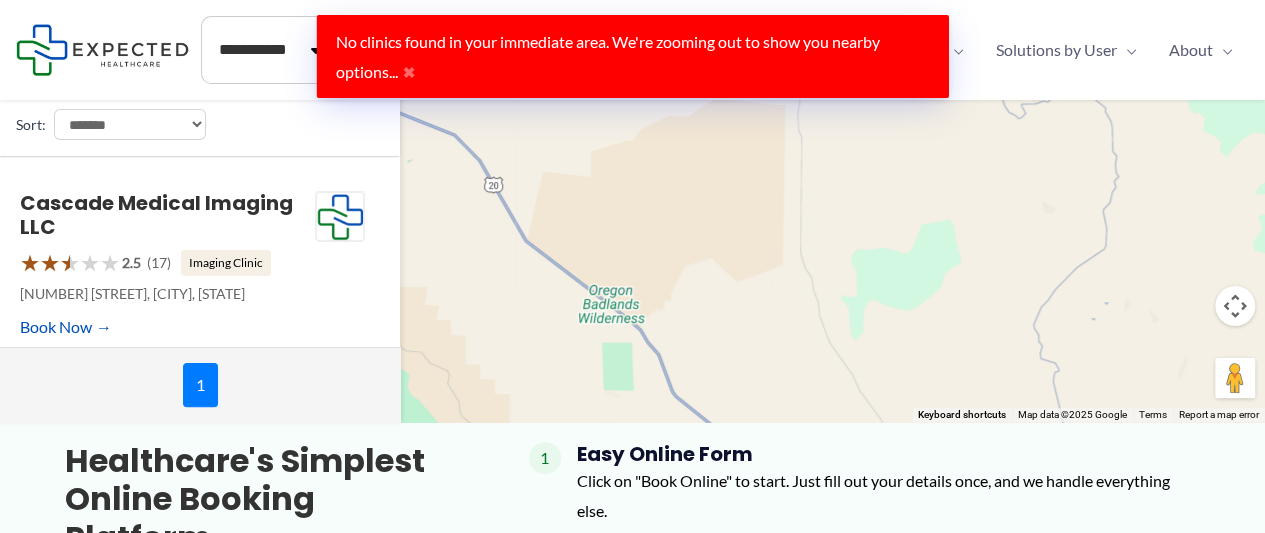 click at bounding box center (632, 213) 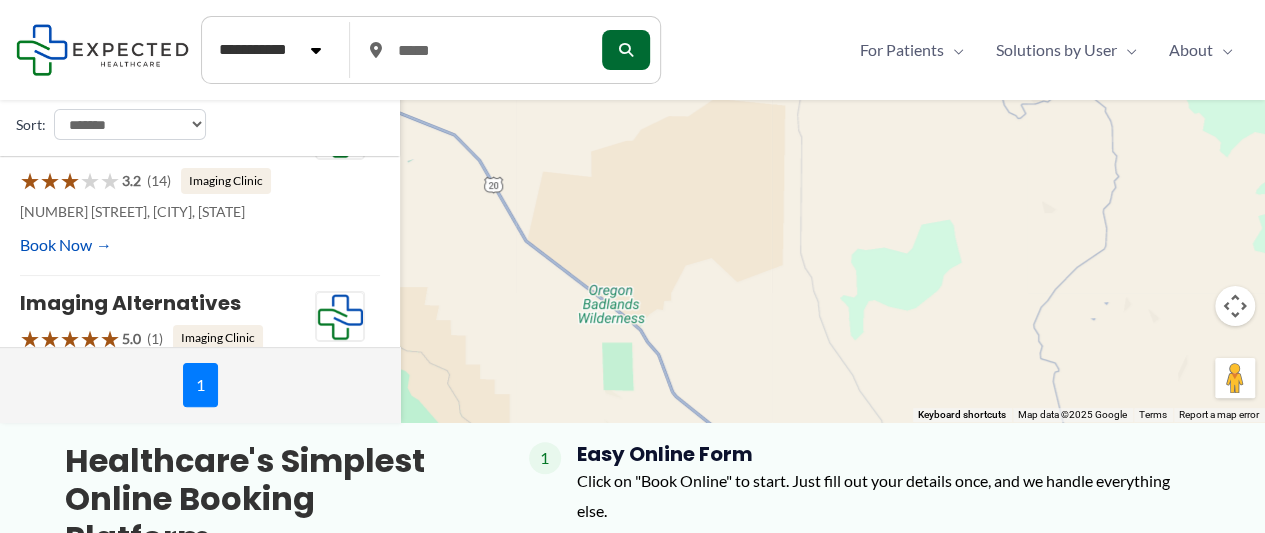 scroll, scrollTop: 222, scrollLeft: 0, axis: vertical 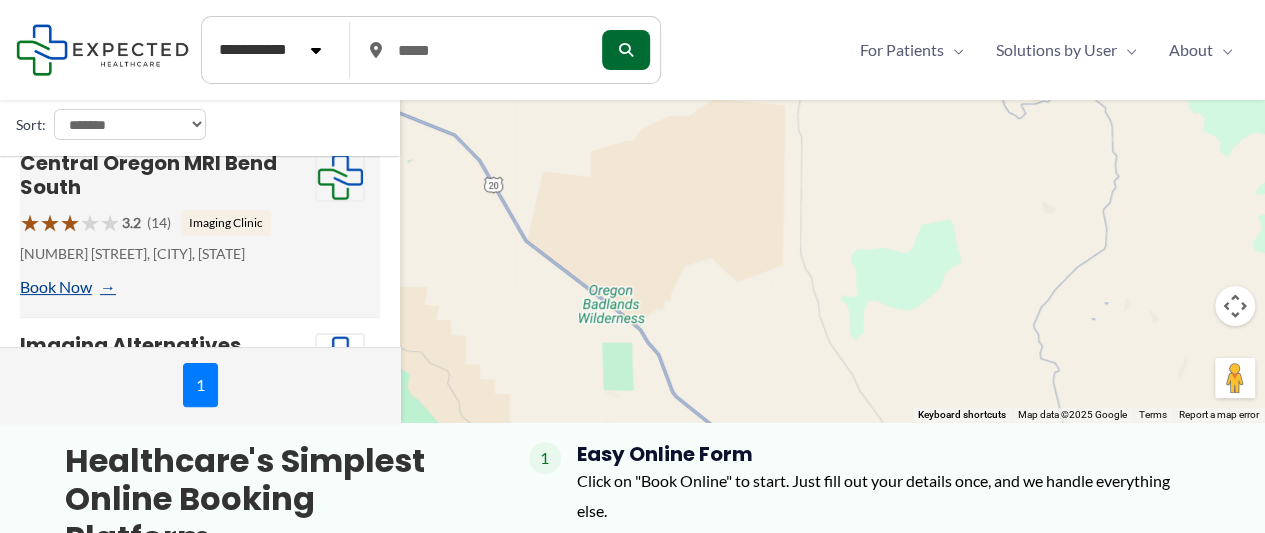 click on "Book Now" at bounding box center [66, 287] 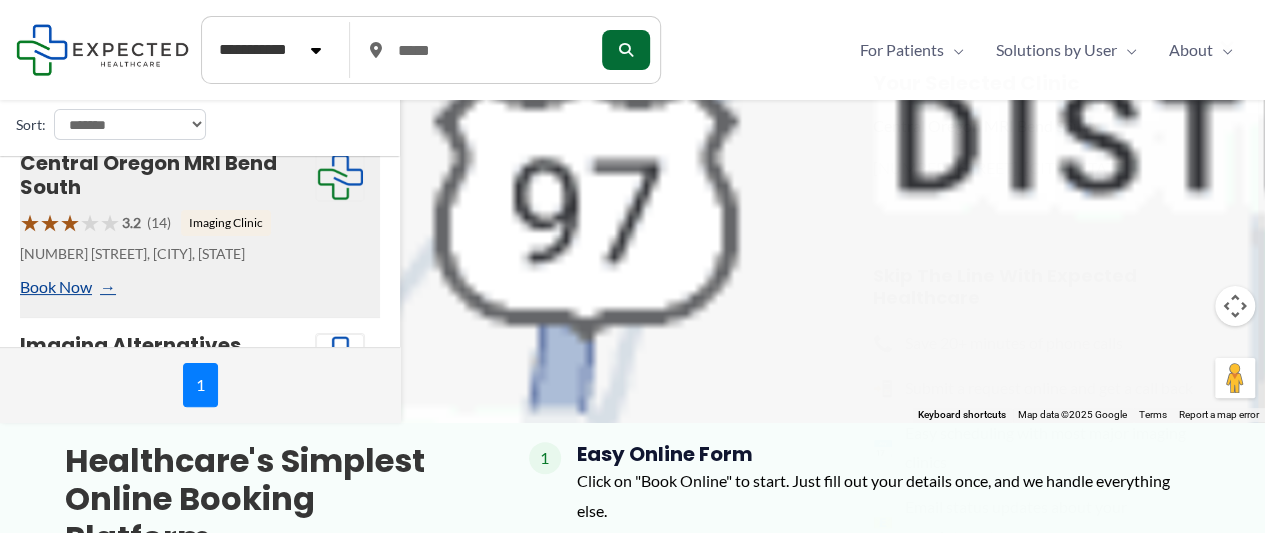 scroll, scrollTop: 201, scrollLeft: 0, axis: vertical 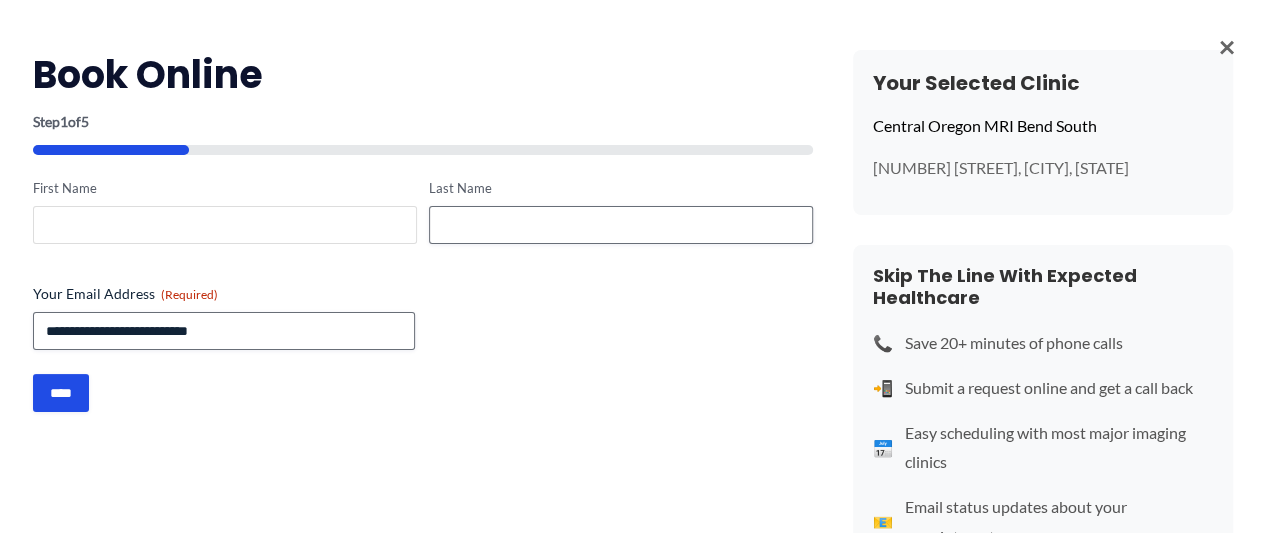 click on "First Name" at bounding box center [225, 225] 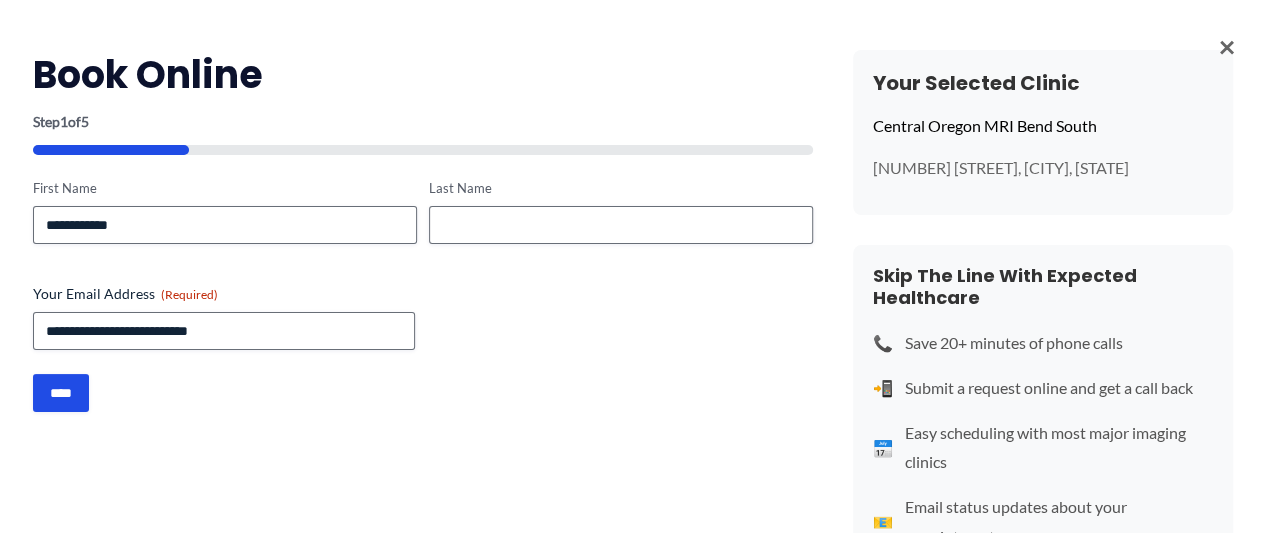 type on "*******" 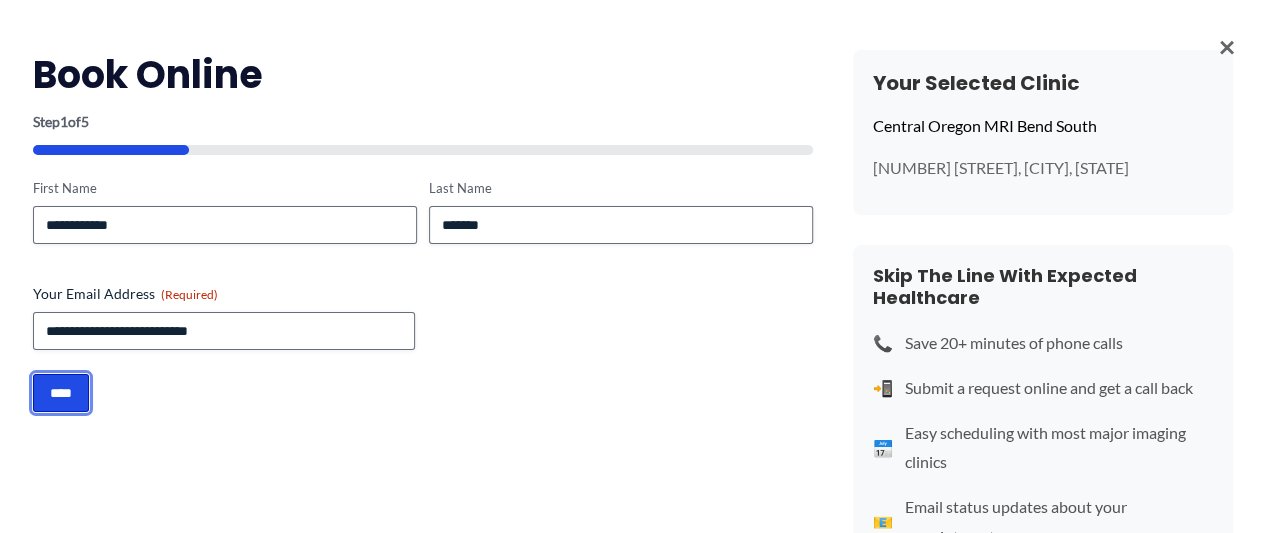 click on "****" at bounding box center (61, 393) 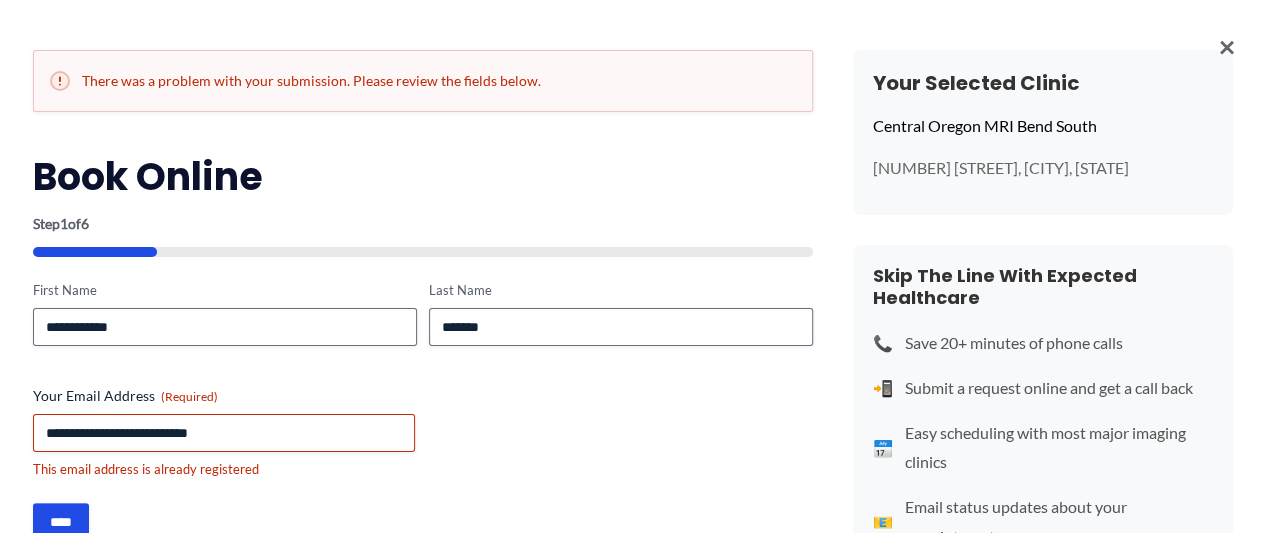 scroll, scrollTop: 36, scrollLeft: 0, axis: vertical 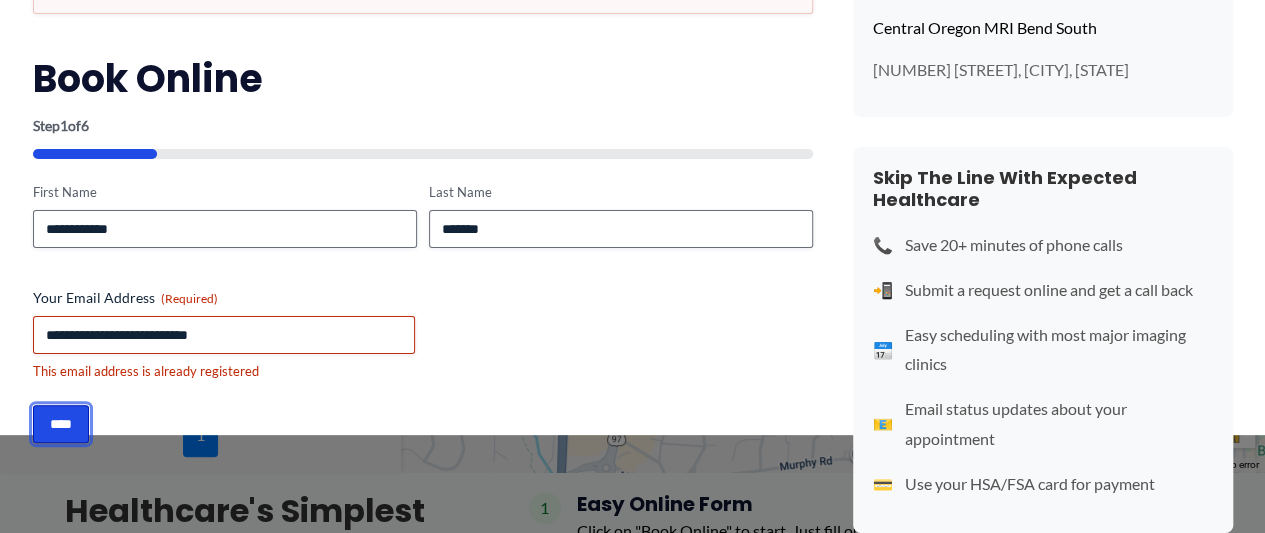 click on "****" at bounding box center [61, 424] 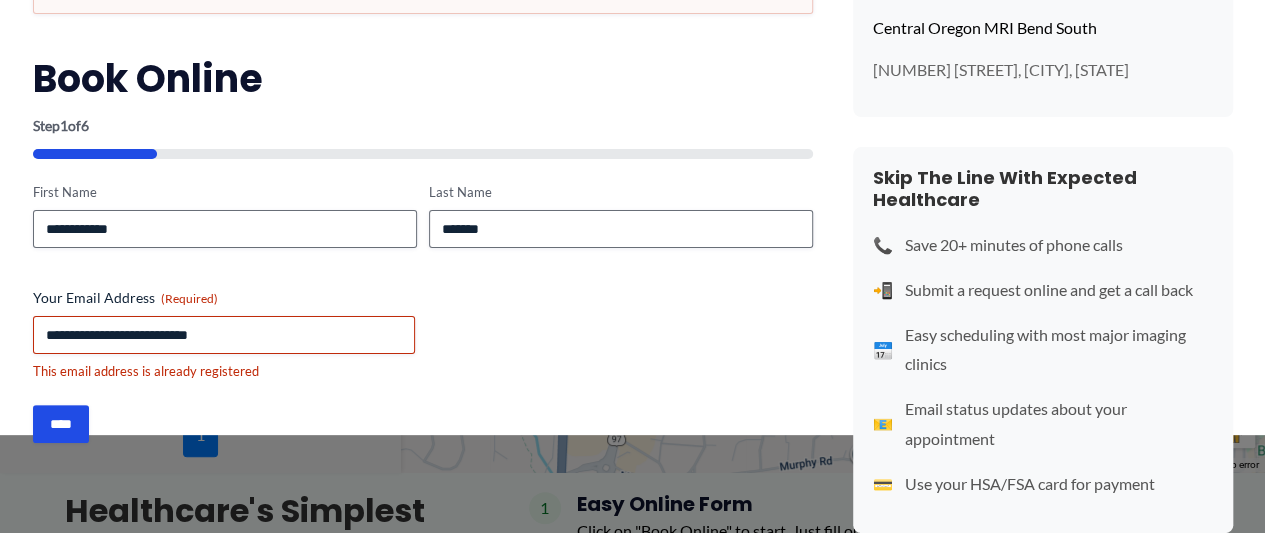 scroll, scrollTop: 0, scrollLeft: 0, axis: both 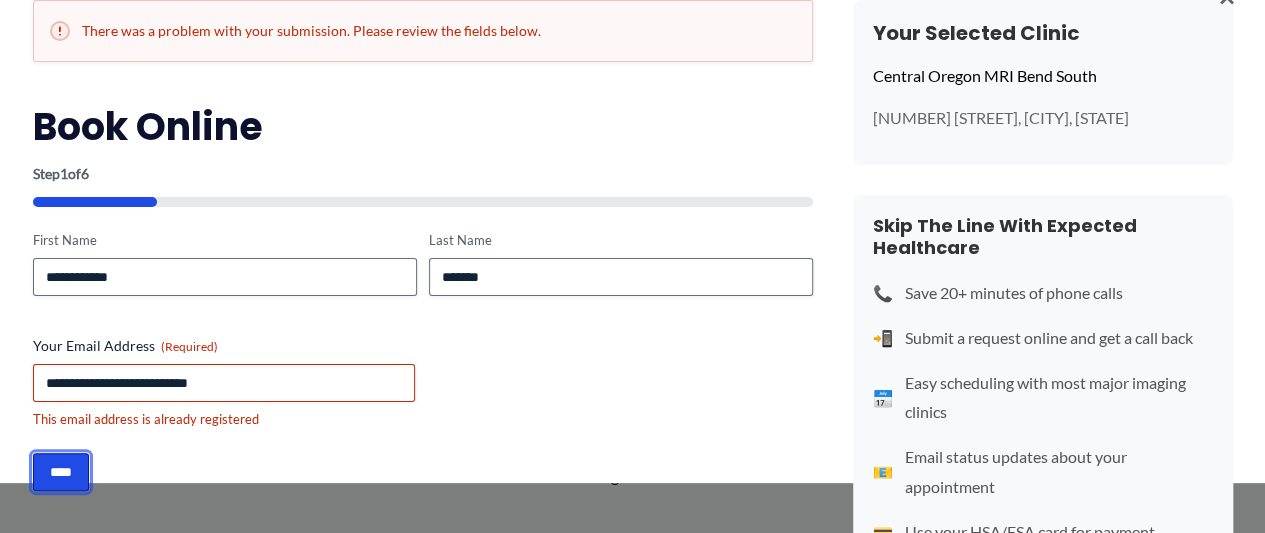 click on "****" at bounding box center [61, 472] 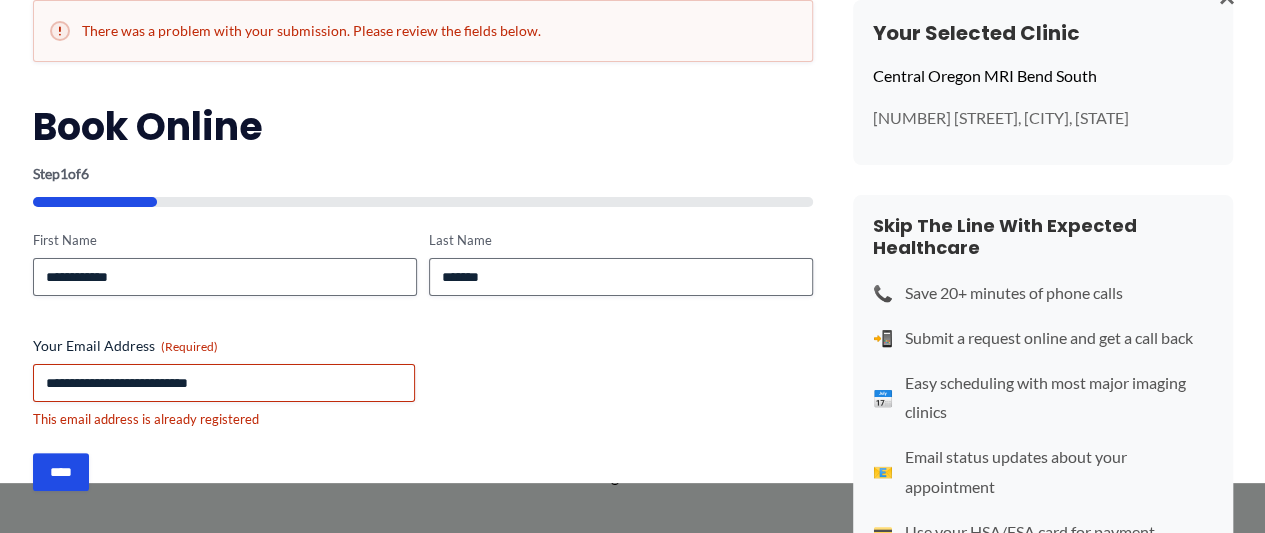 scroll, scrollTop: 284, scrollLeft: 0, axis: vertical 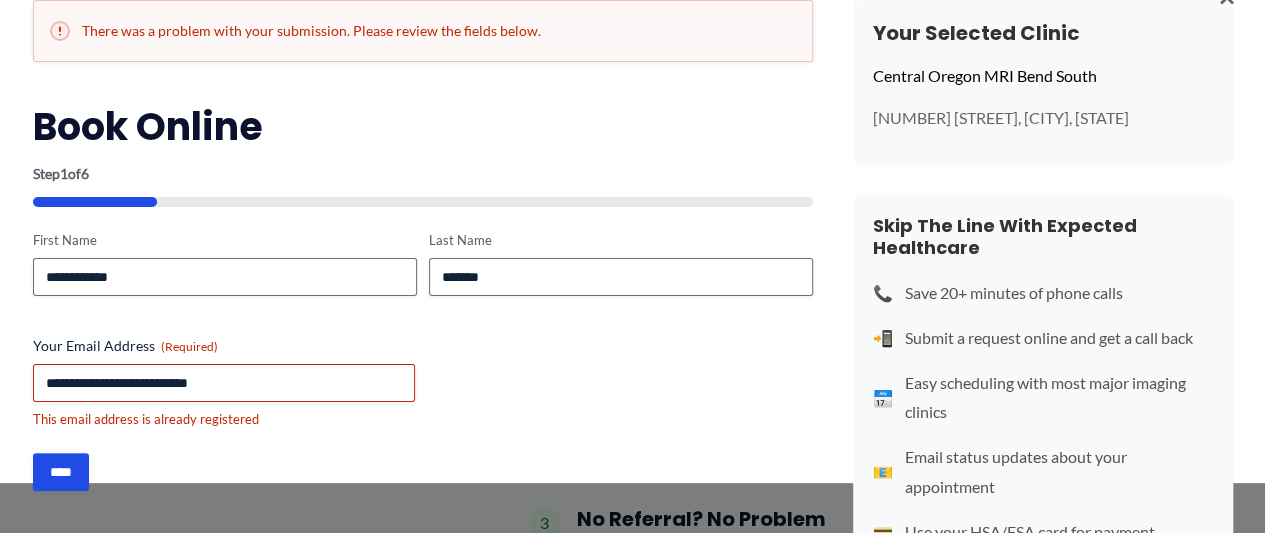 click on "There was a problem with your submission. Please review the fields below." at bounding box center (423, 31) 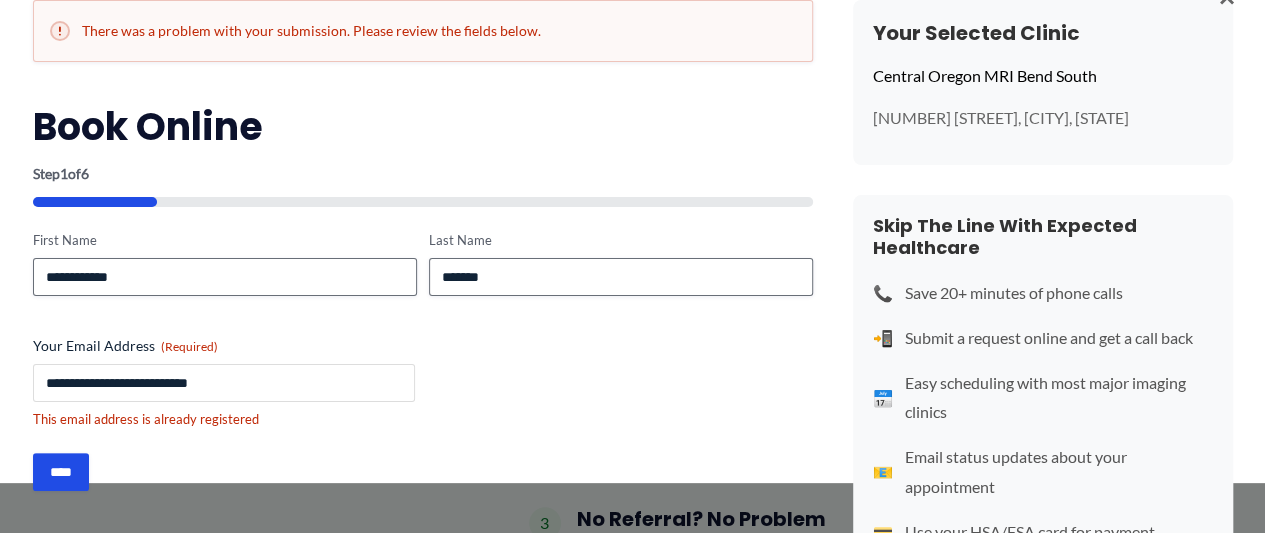 drag, startPoint x: 275, startPoint y: 382, endPoint x: 261, endPoint y: 400, distance: 22.803509 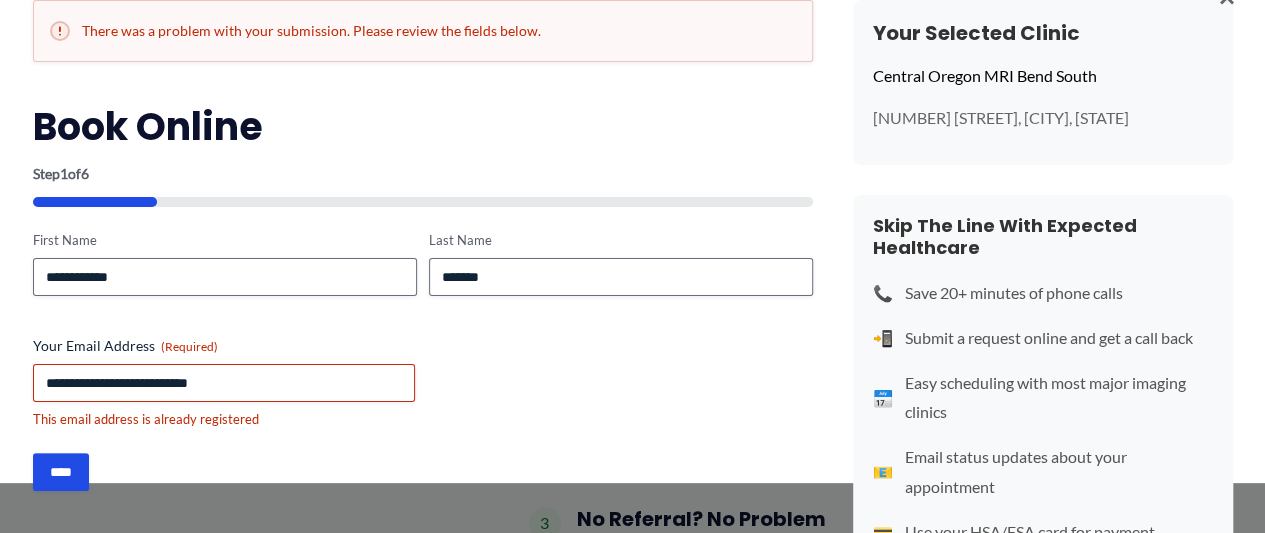 click on "This email address is already registered" at bounding box center (423, 419) 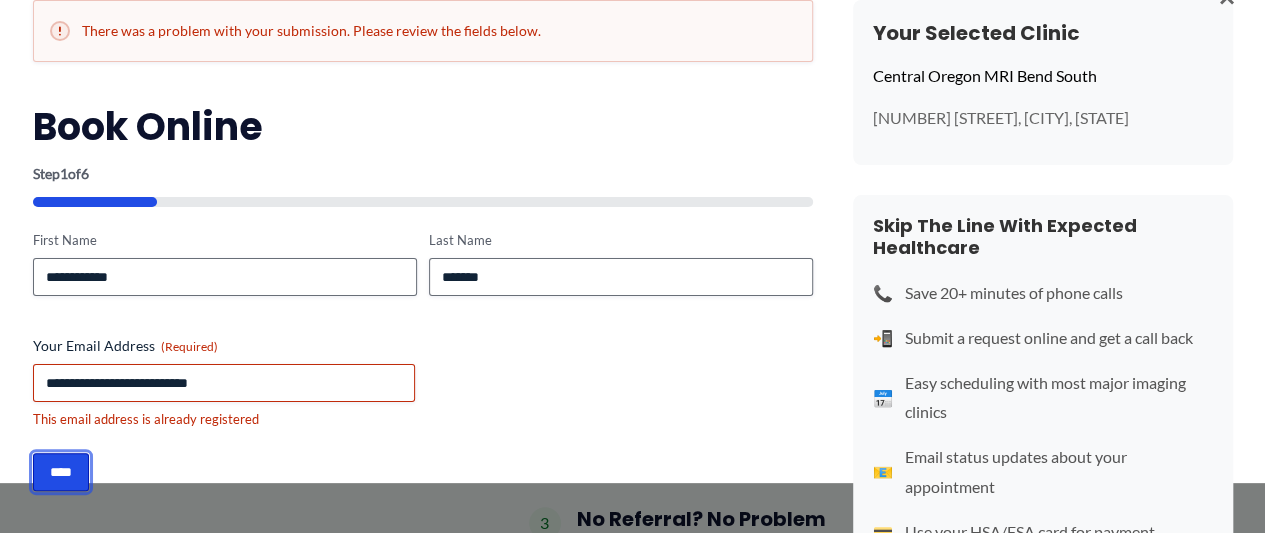 click on "****" at bounding box center (61, 472) 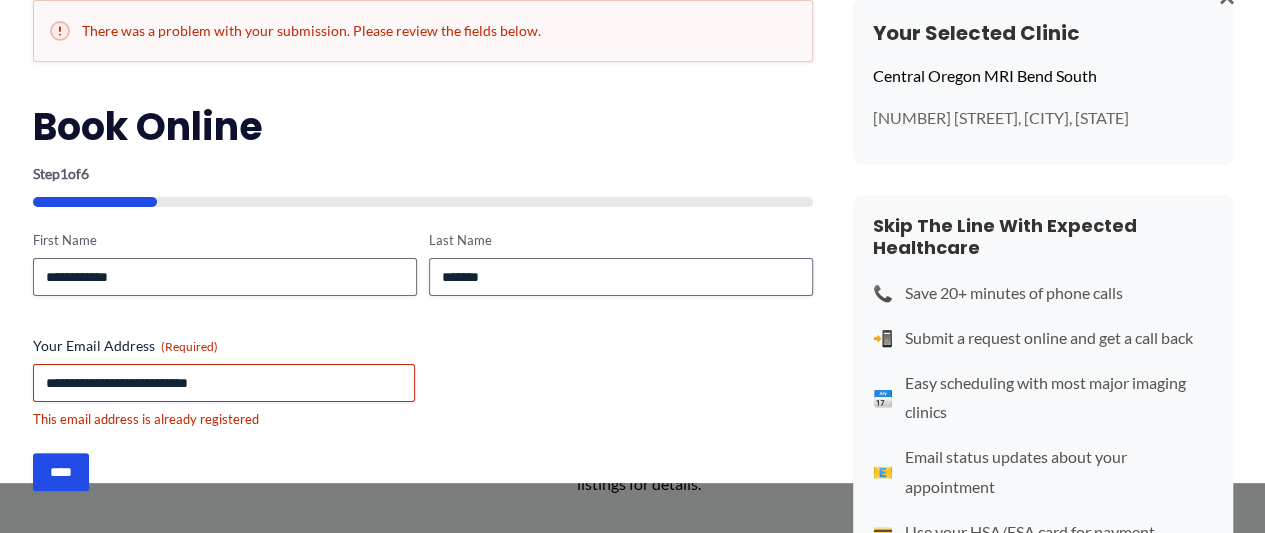 scroll, scrollTop: 346, scrollLeft: 0, axis: vertical 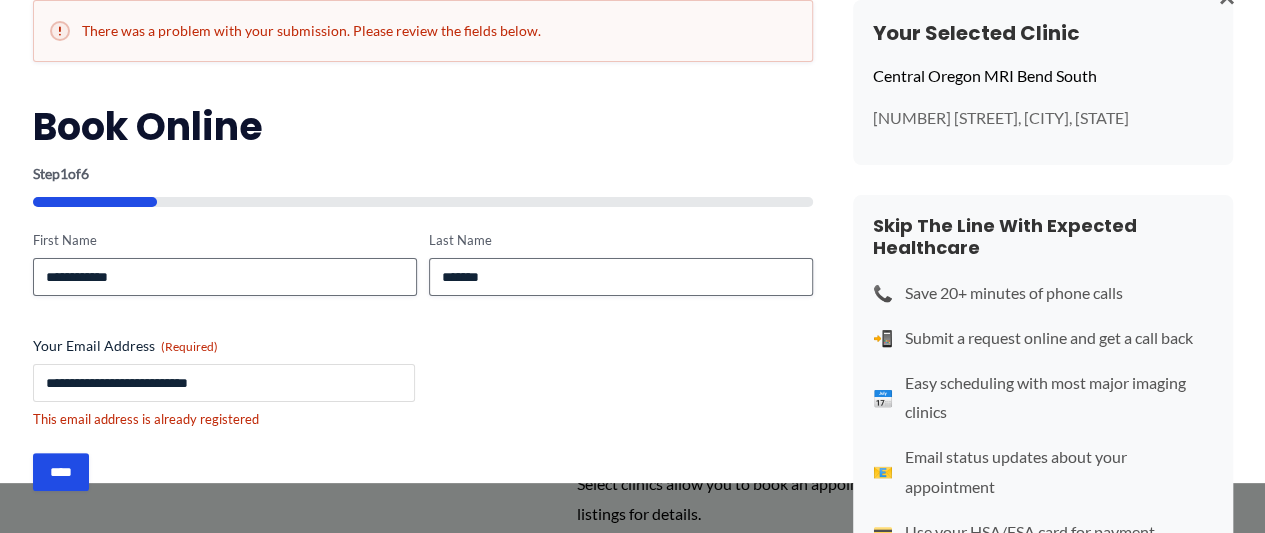 click on "**********" at bounding box center [224, 383] 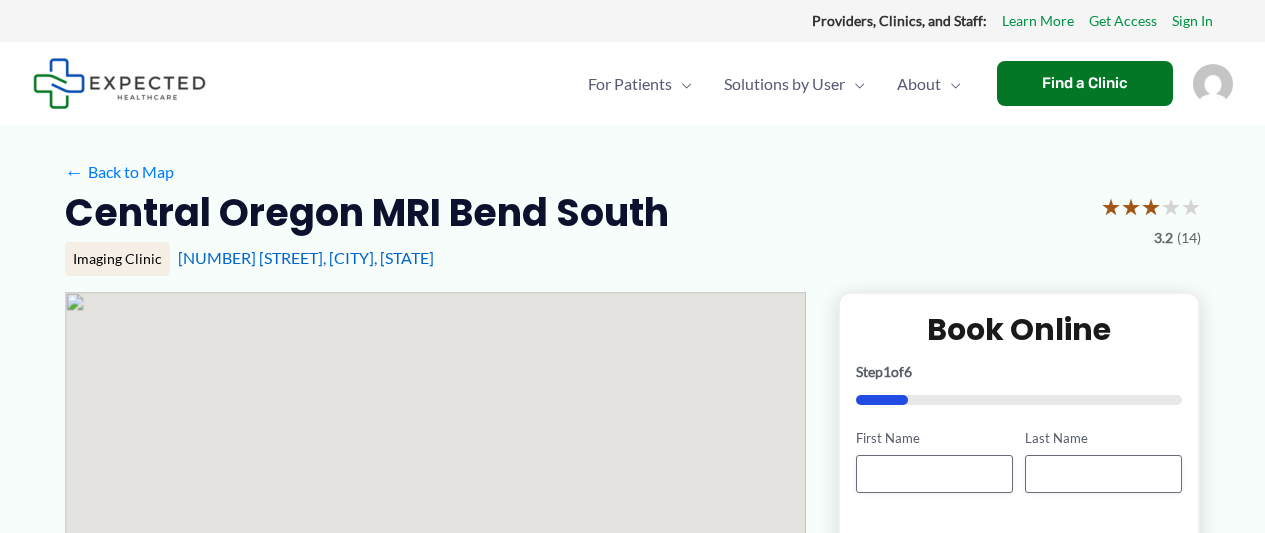 scroll, scrollTop: 0, scrollLeft: 0, axis: both 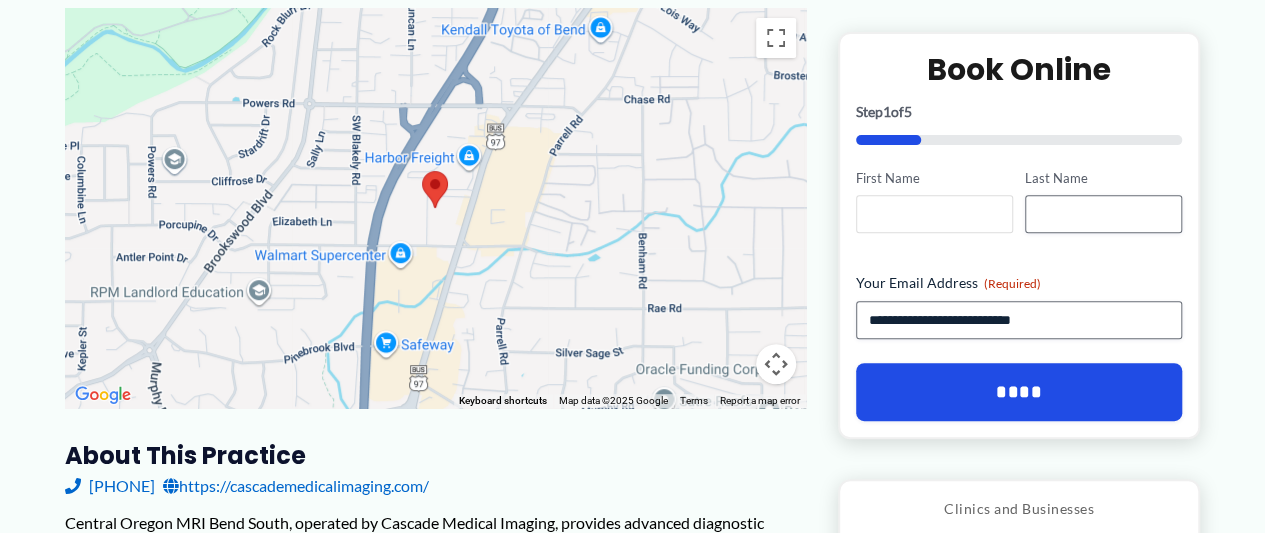 click on "First Name" at bounding box center (934, 215) 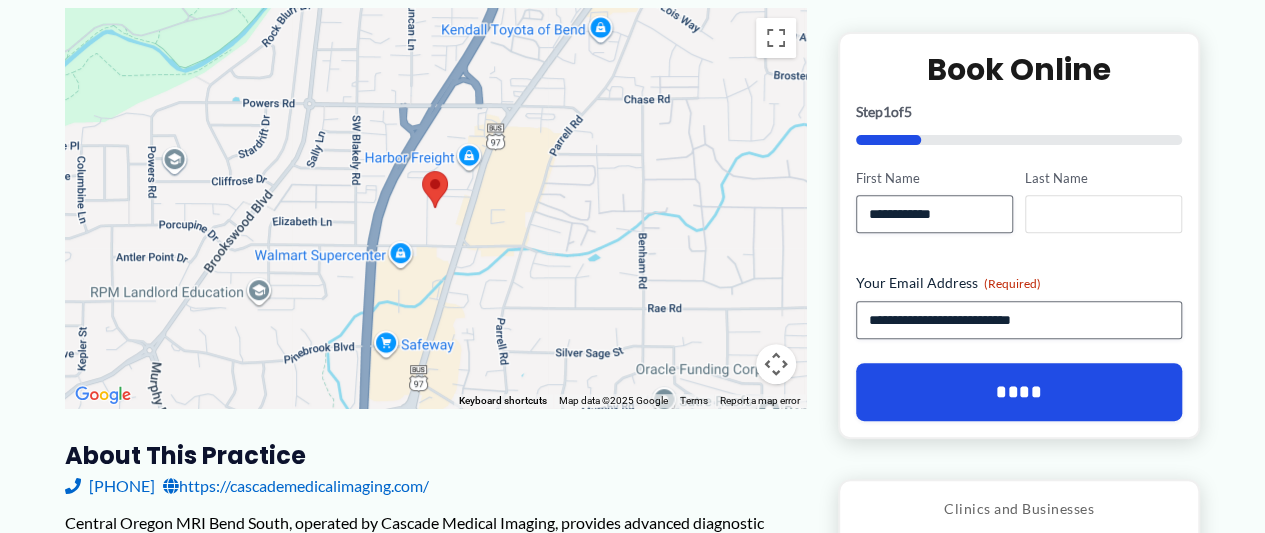 type on "*******" 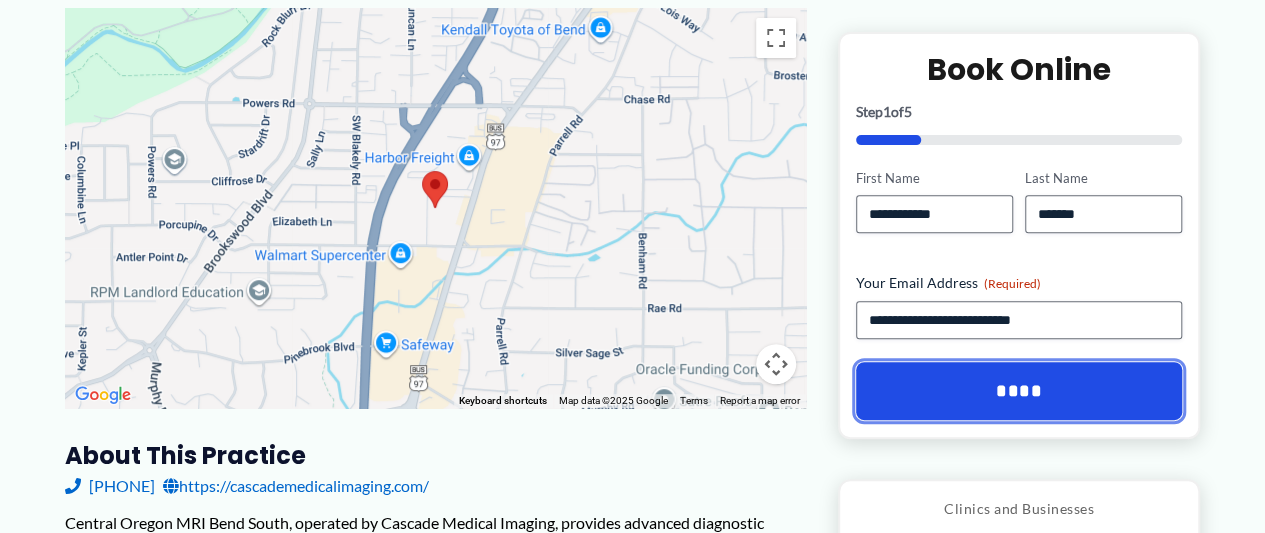click on "****" at bounding box center [1019, 392] 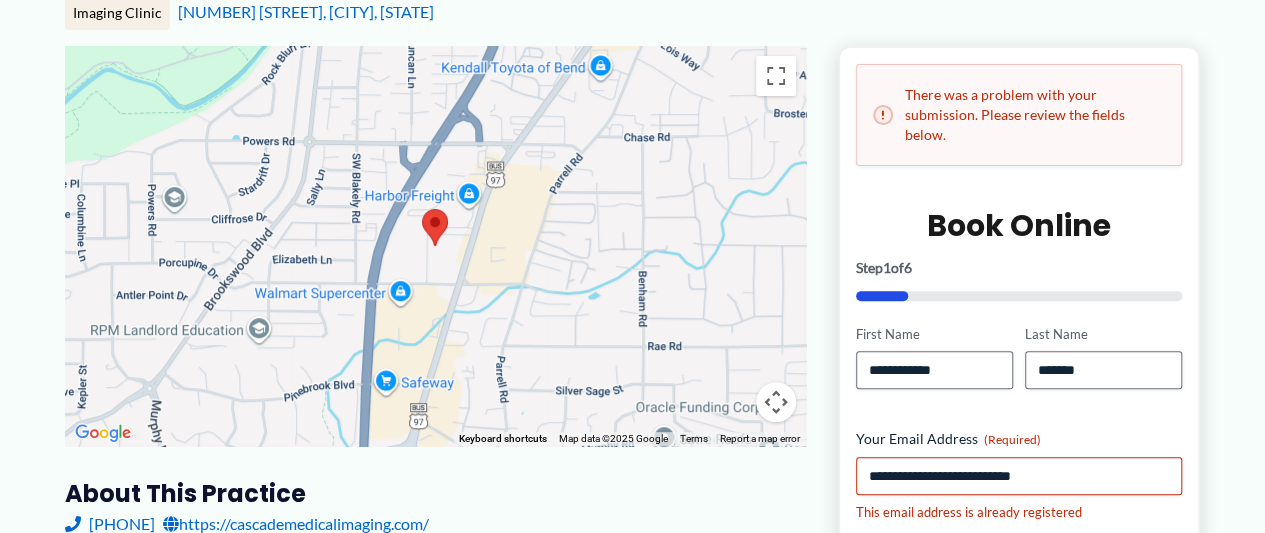 scroll, scrollTop: 0, scrollLeft: 0, axis: both 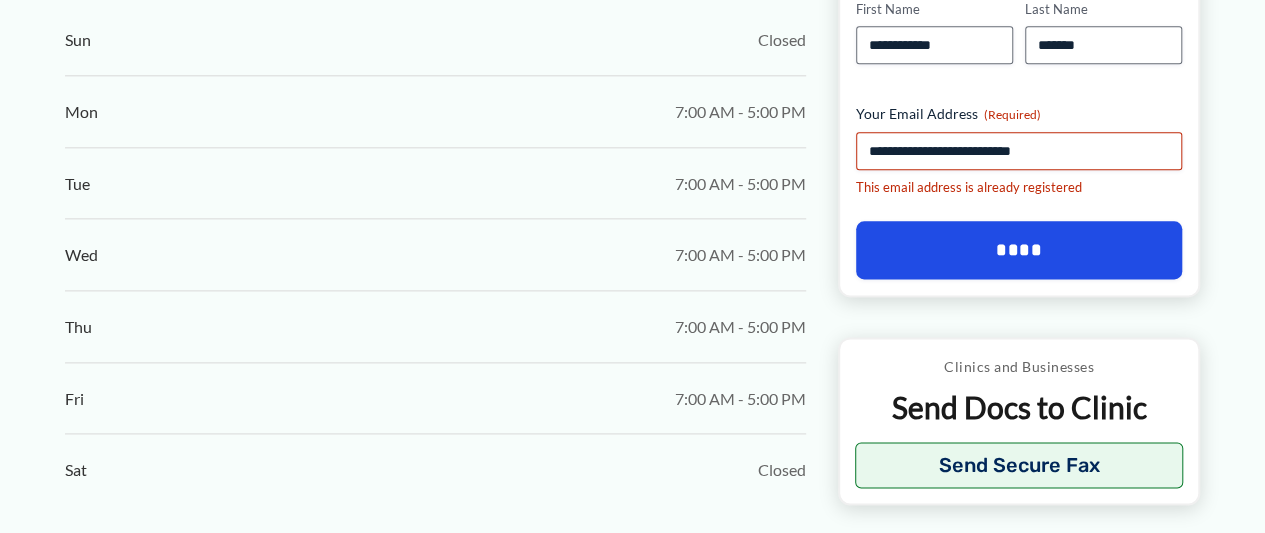 click on "Mon 7:00 AM - 5:00 PM" at bounding box center (435, 112) 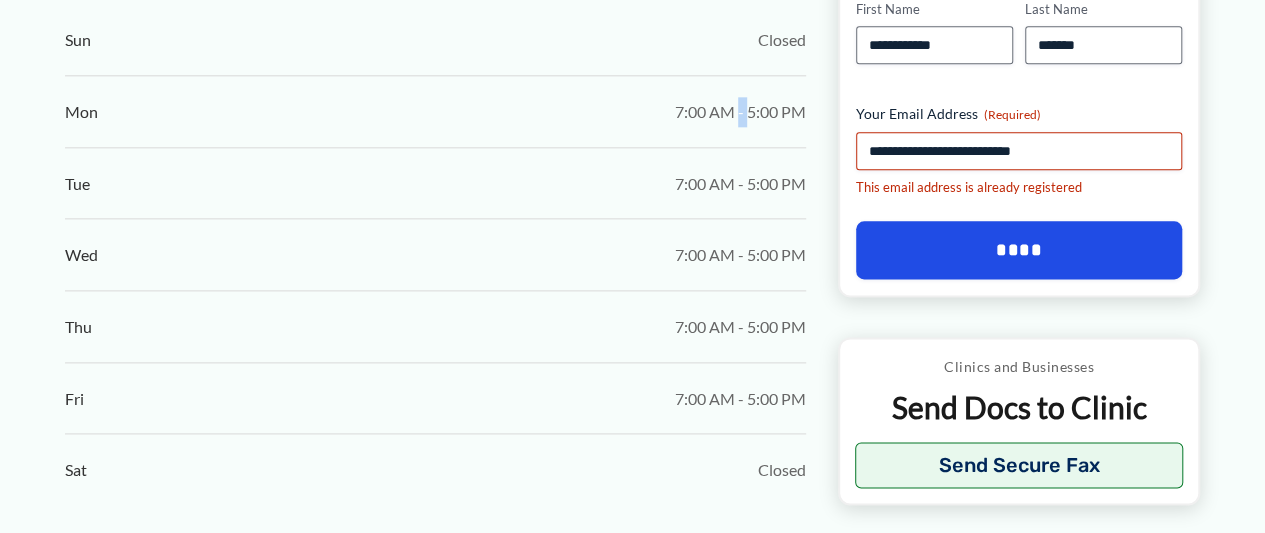 click on "Mon 7:00 AM - 5:00 PM" at bounding box center [435, 112] 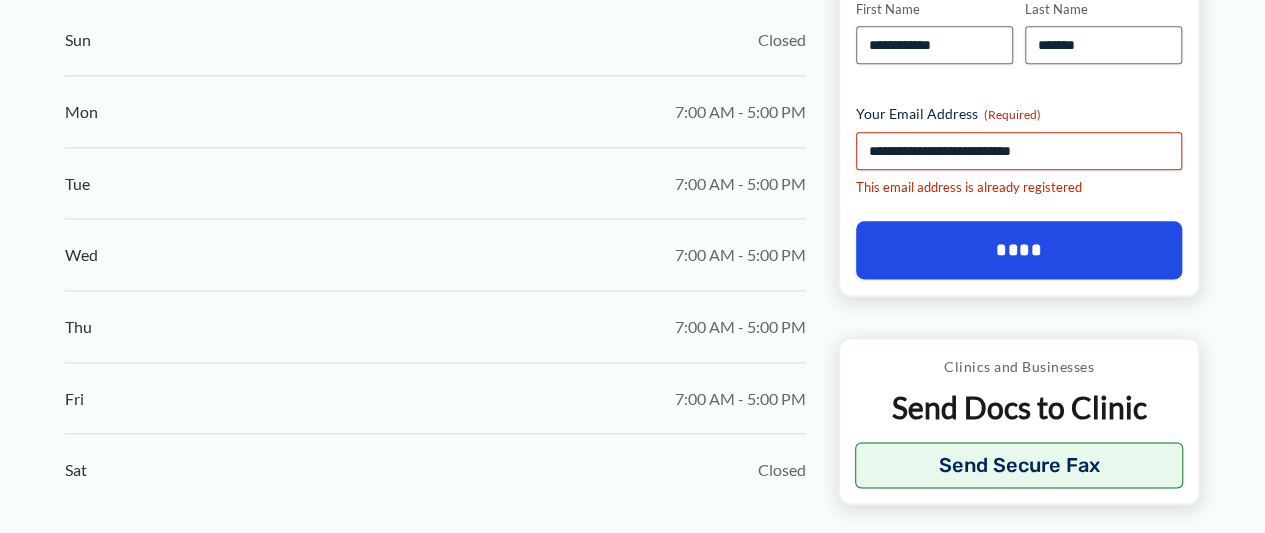 click on "Mon" at bounding box center (81, 112) 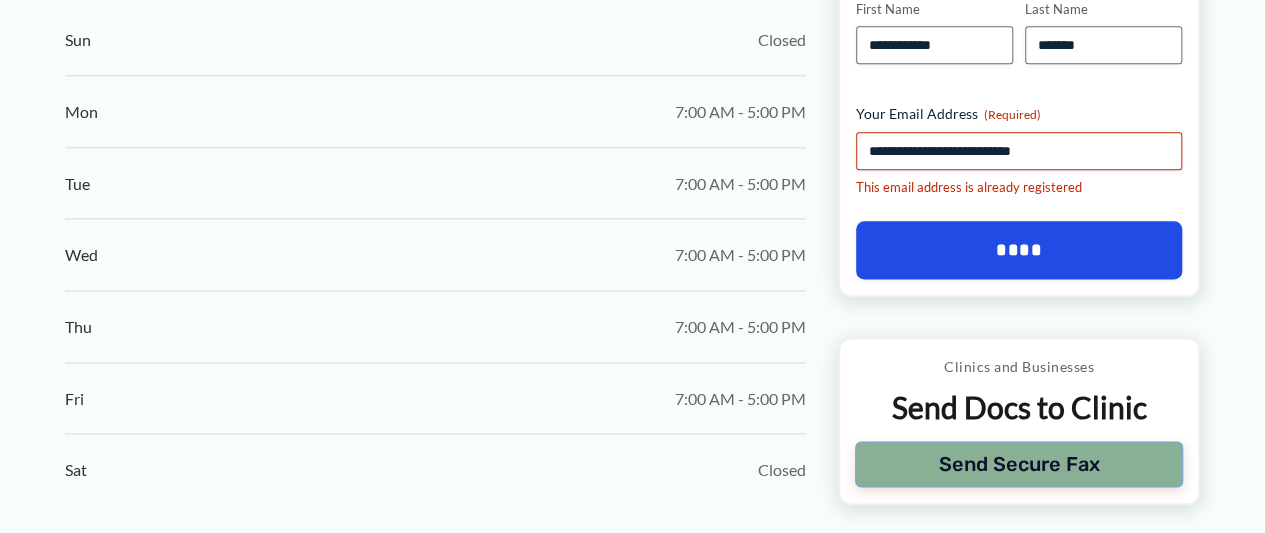 click on "Send Secure Fax" at bounding box center (1019, 464) 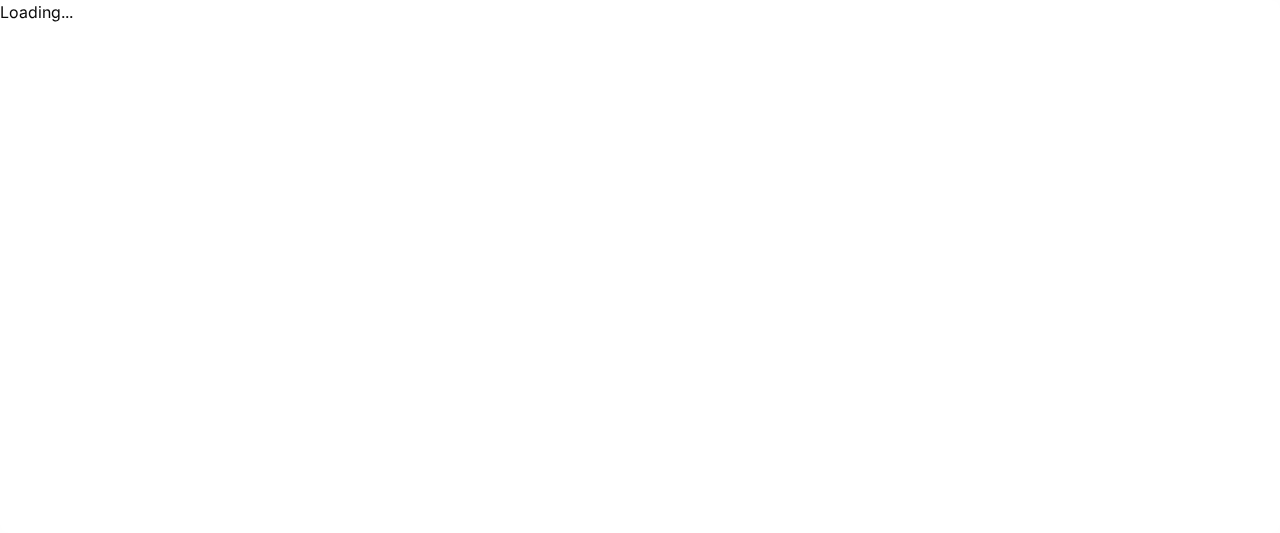 scroll, scrollTop: 0, scrollLeft: 0, axis: both 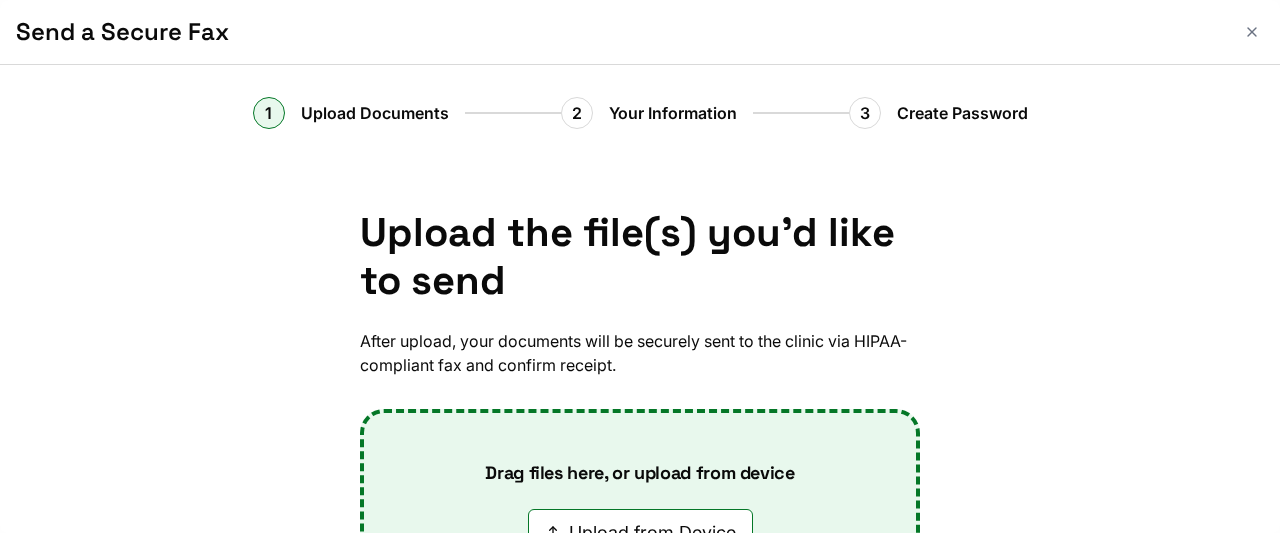 click on "Upload the file(s) you'd like to send After upload, your documents will be securely sent to the clinic via HIPAA-compliant fax and confirm receipt. Drag files here, or upload from device Upload from Device Accepted file types: PDF, PNG, JPEG, doc, and docx Cancel Next" at bounding box center [640, 521] 